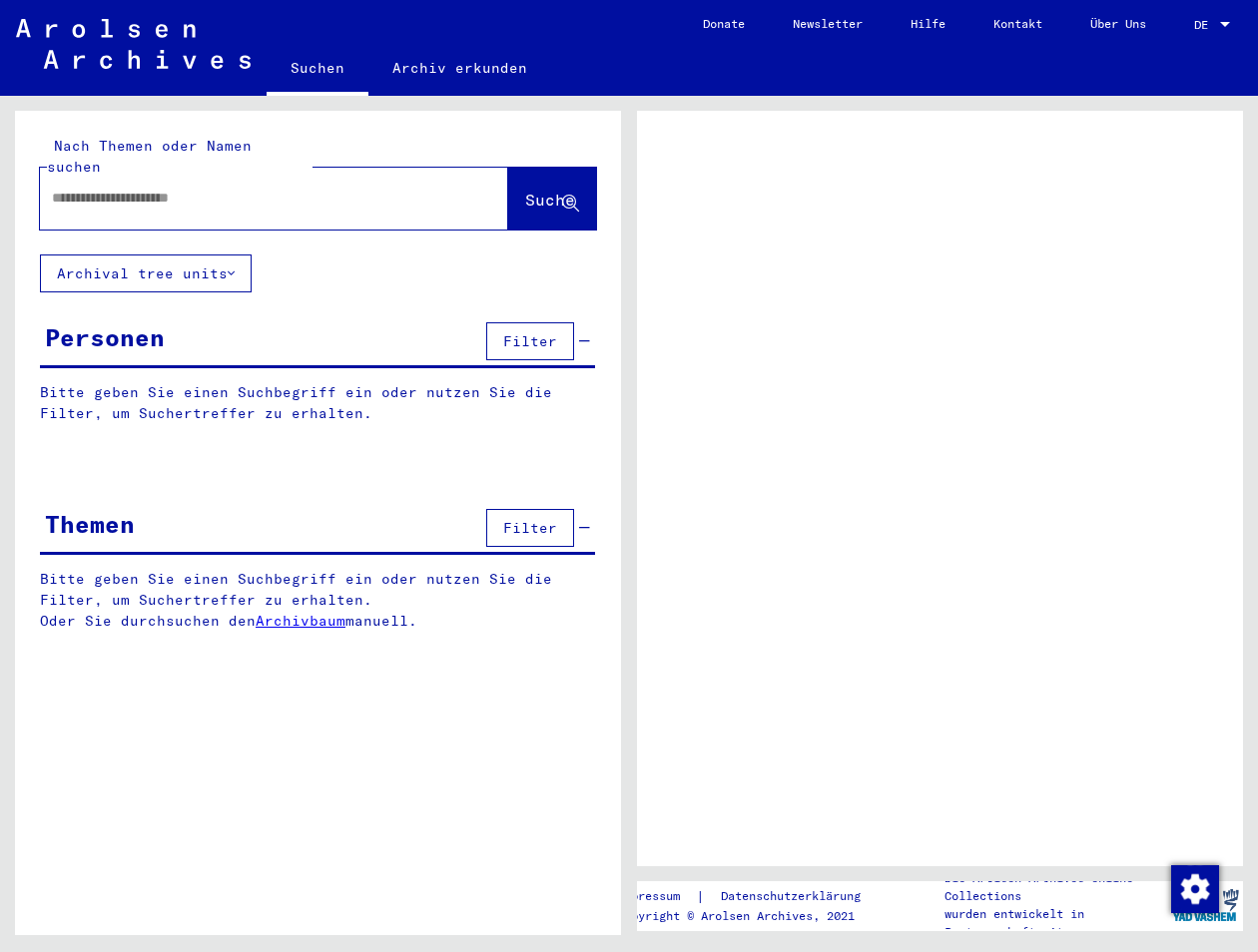 scroll, scrollTop: 0, scrollLeft: 0, axis: both 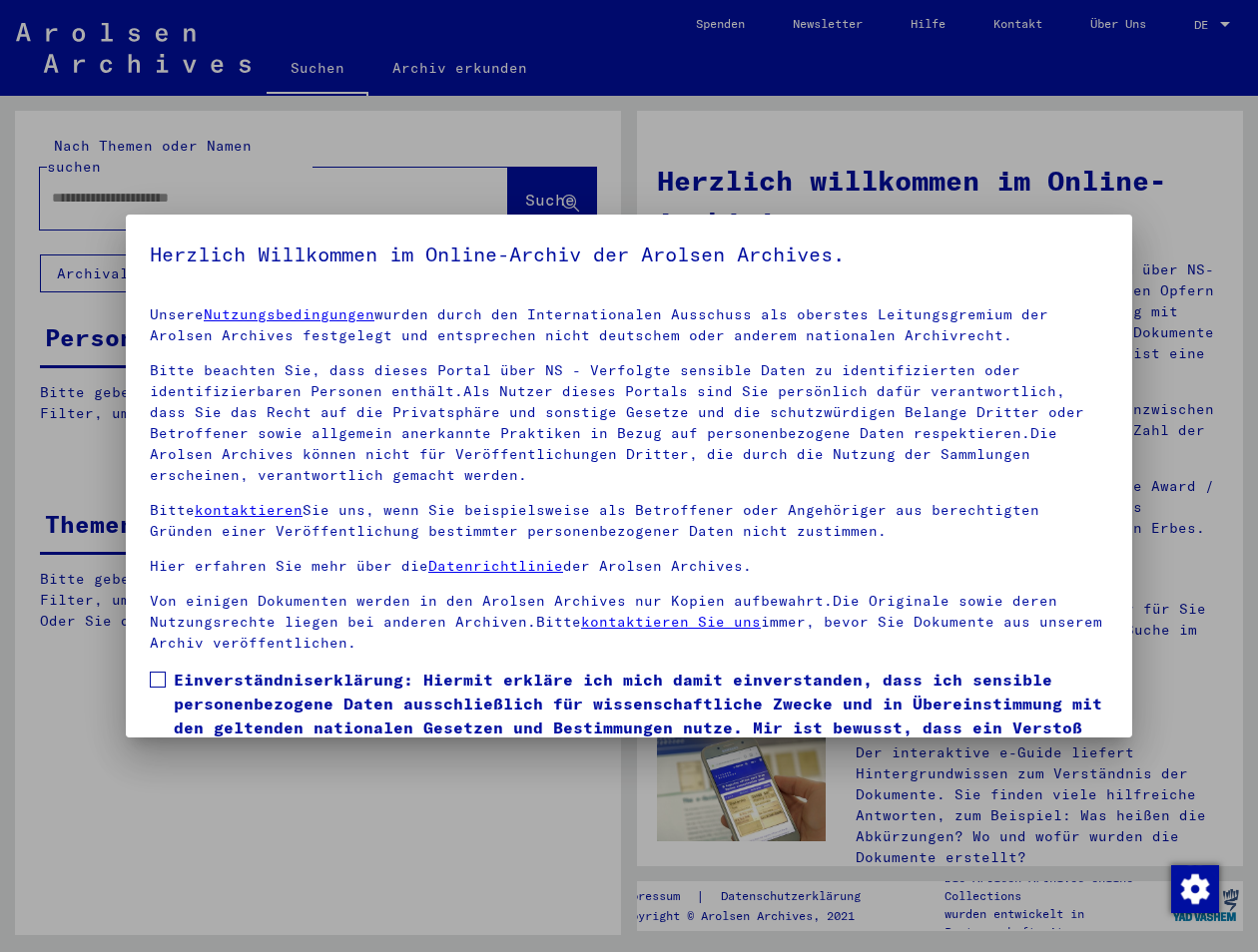click at bounding box center [158, 680] 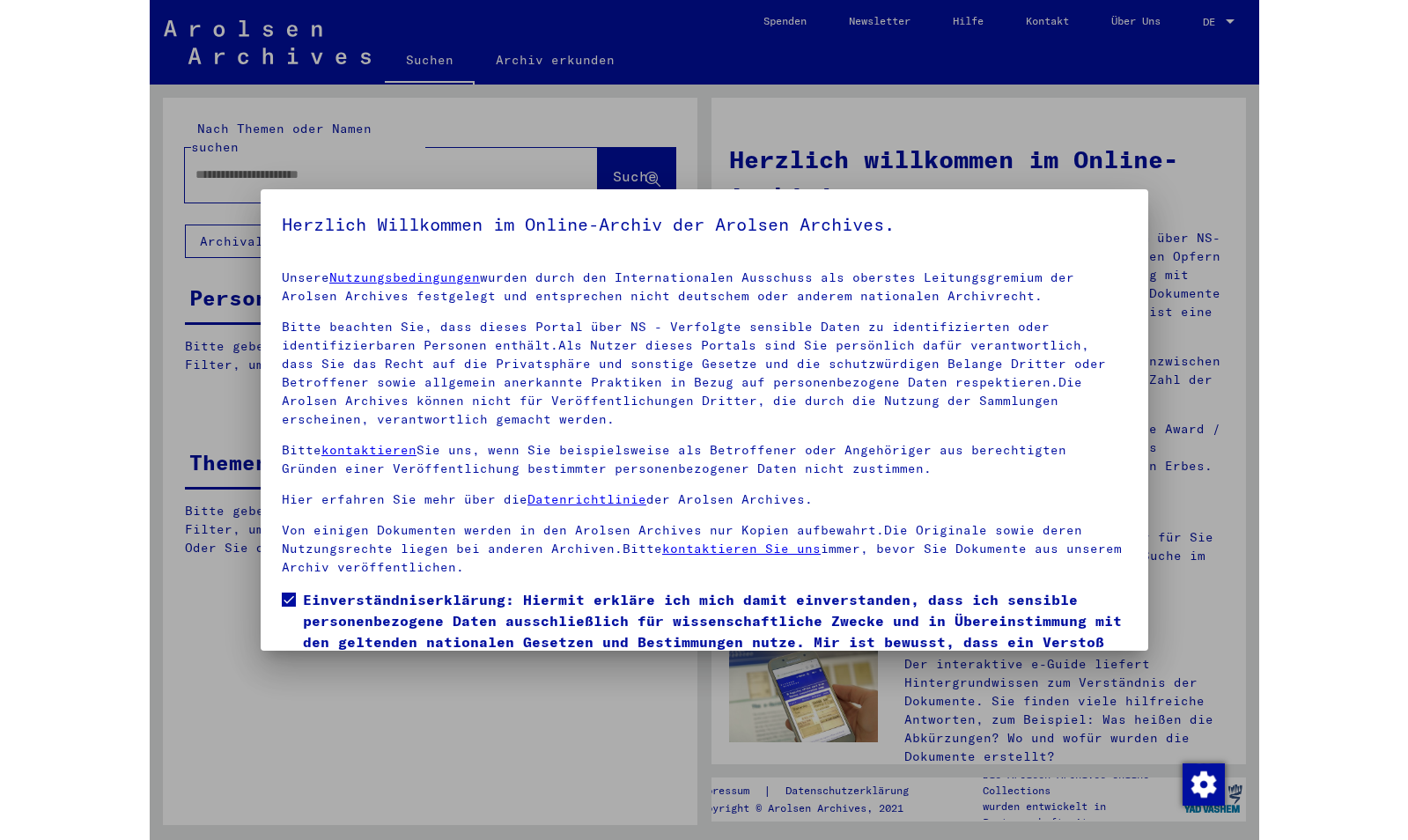 scroll, scrollTop: 88, scrollLeft: 0, axis: vertical 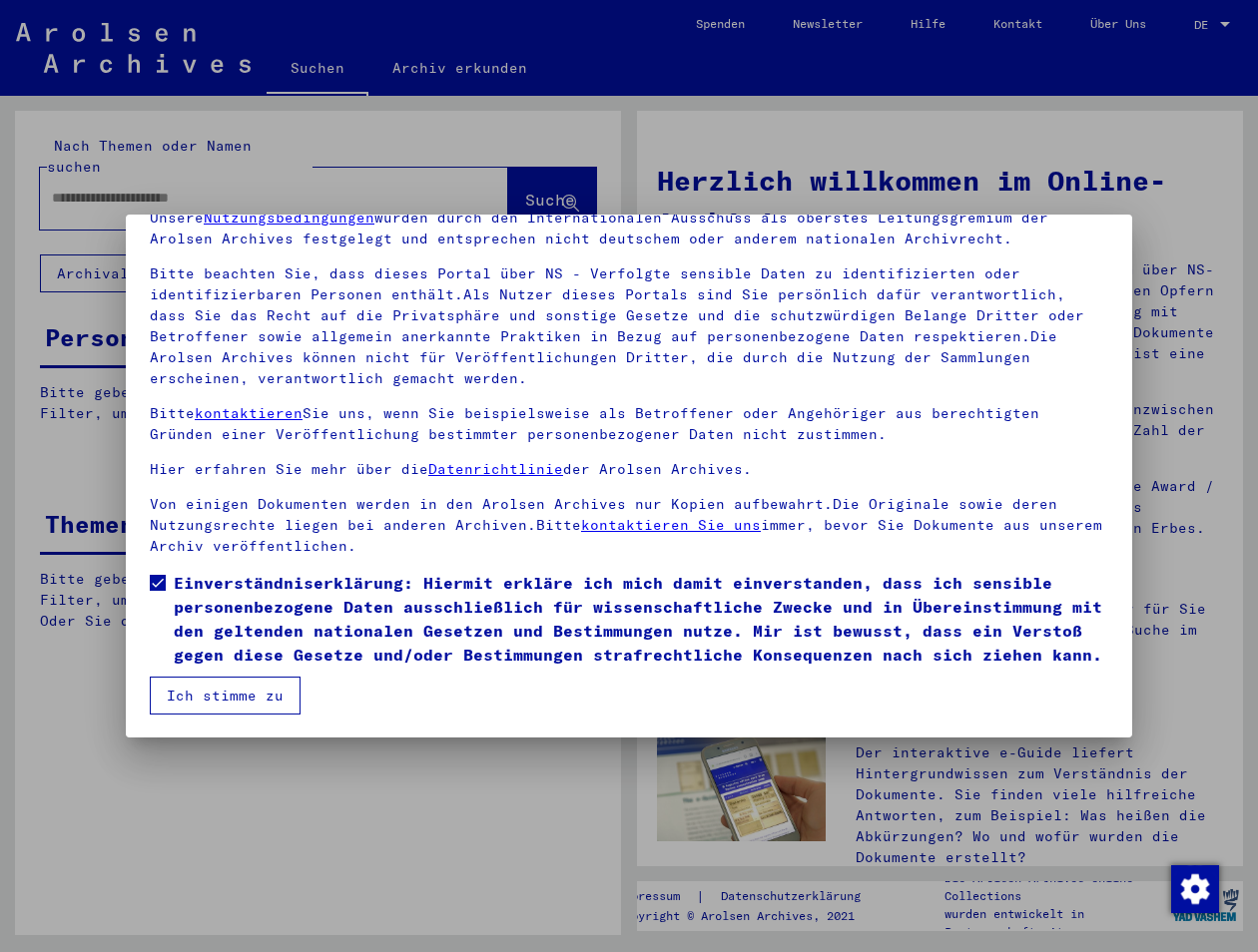 click on "Ich stimme zu" at bounding box center (225, 696) 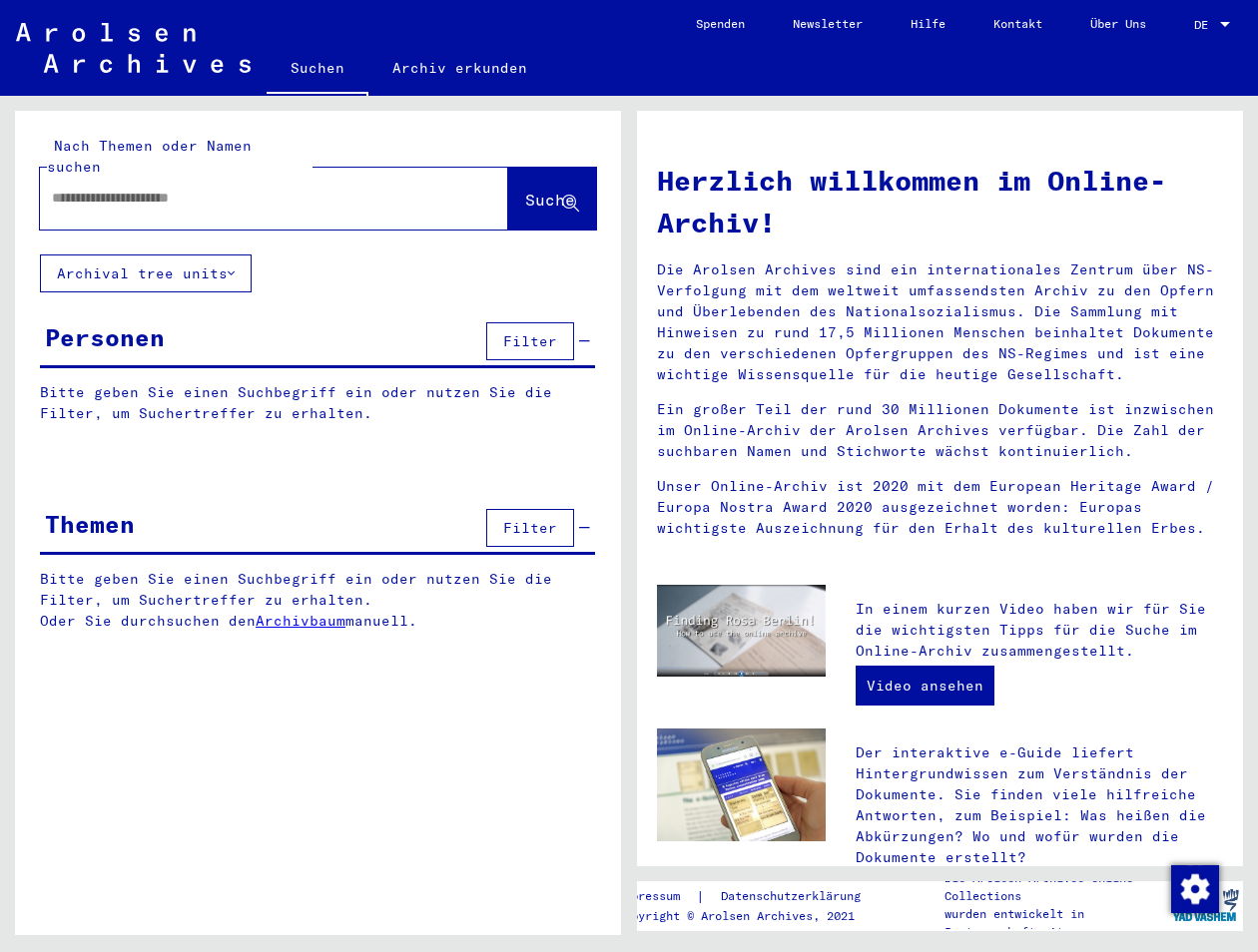 click 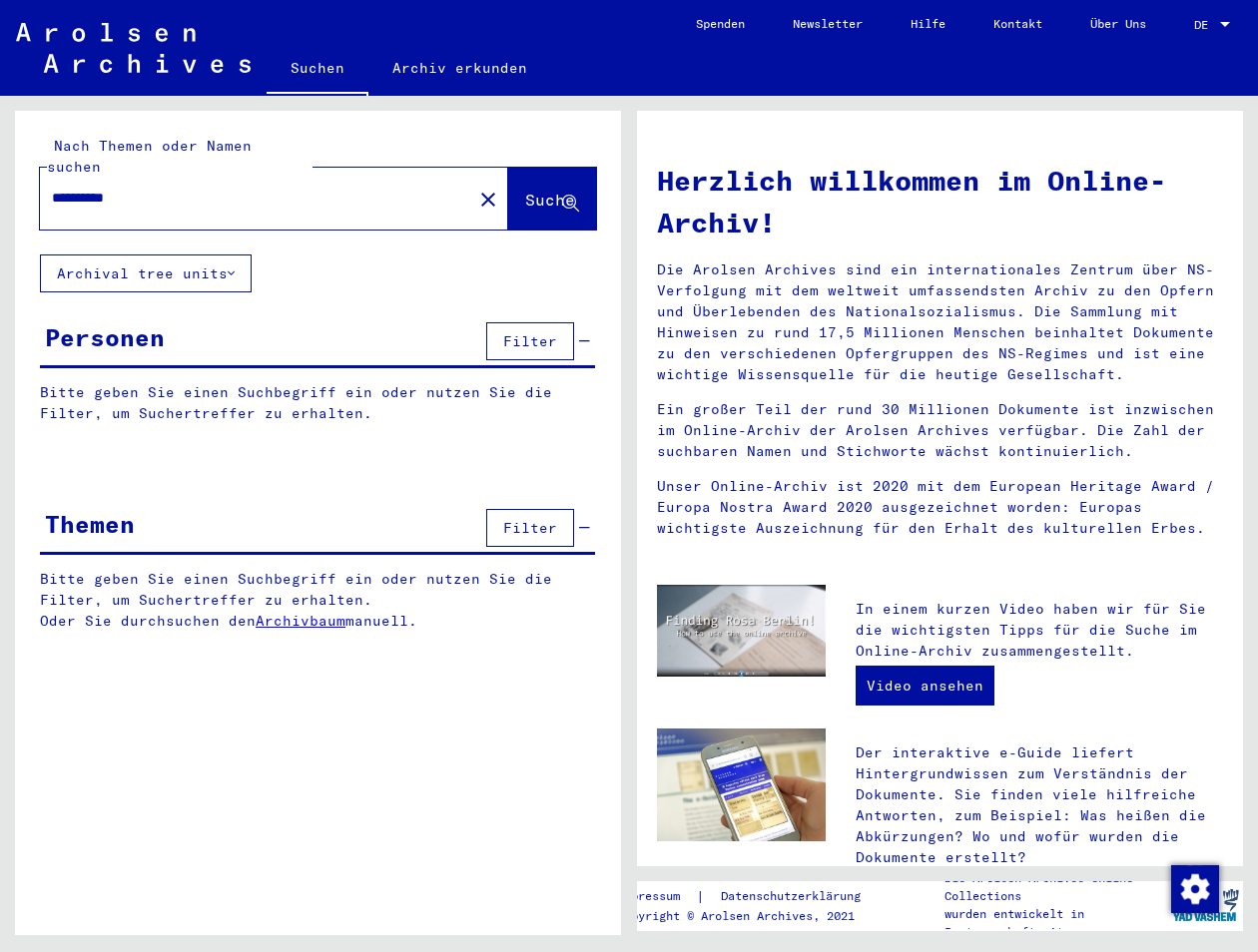 type on "**********" 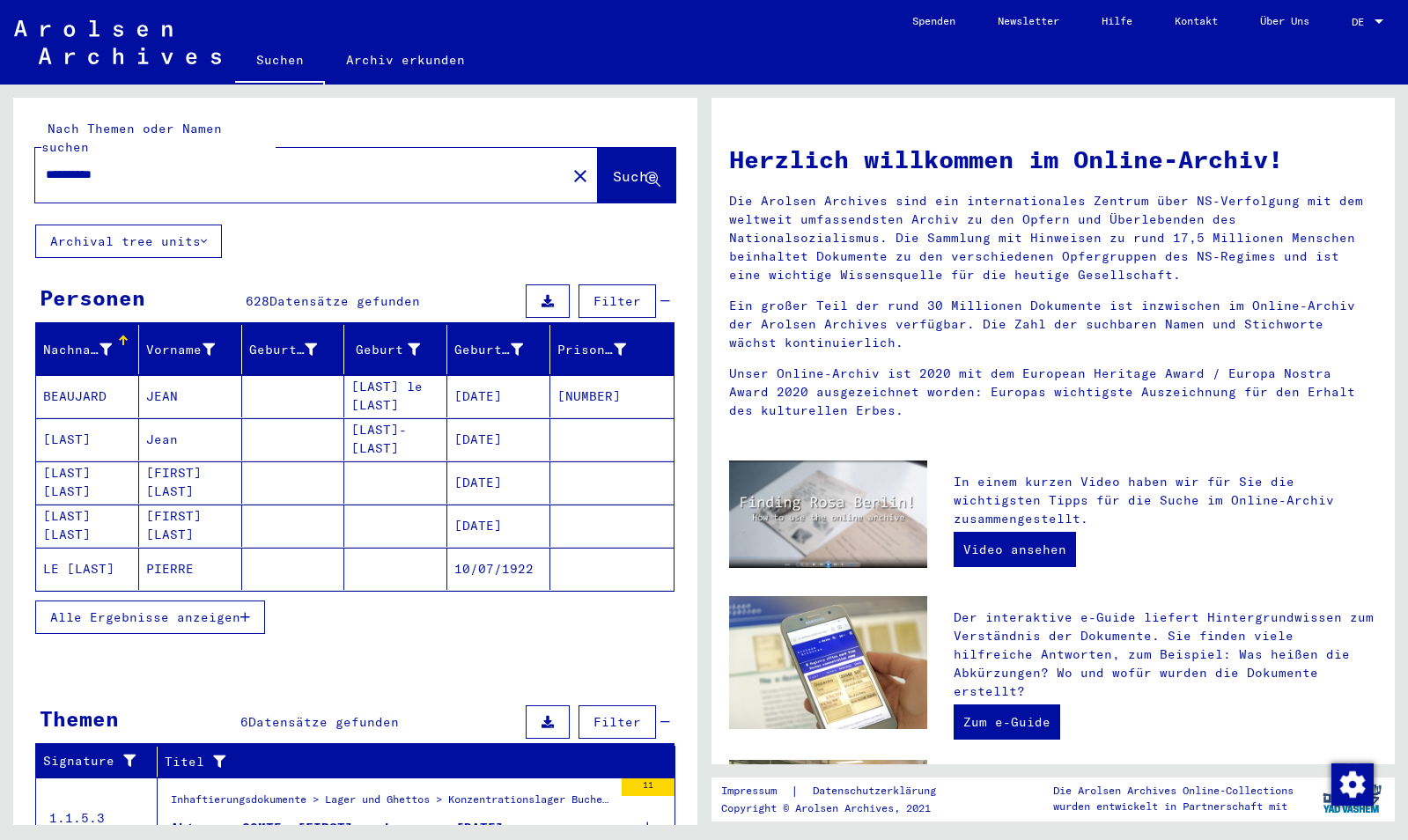 click at bounding box center (245, 617) 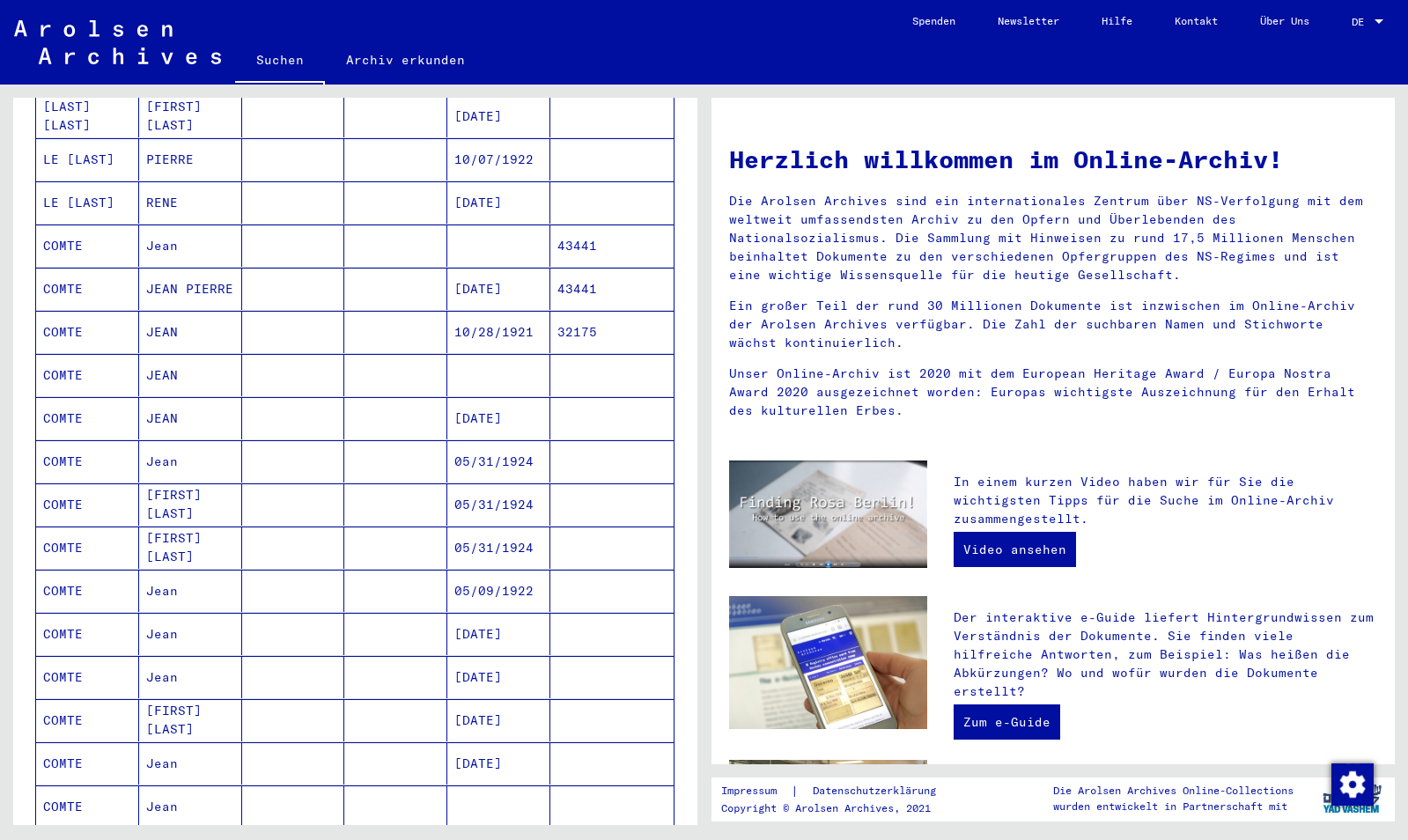 scroll, scrollTop: 440, scrollLeft: 0, axis: vertical 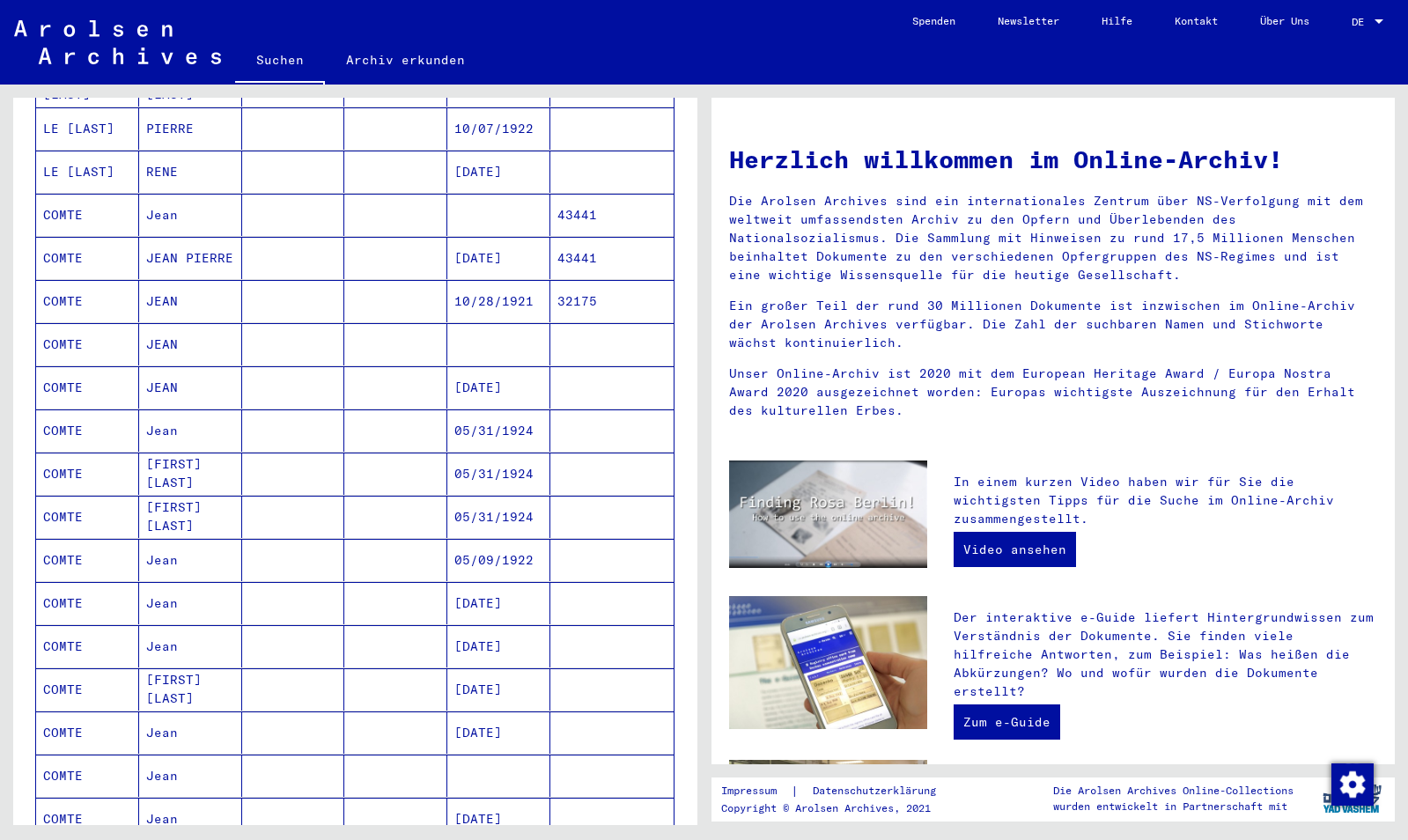 click on "[DATE]" at bounding box center [498, 689] 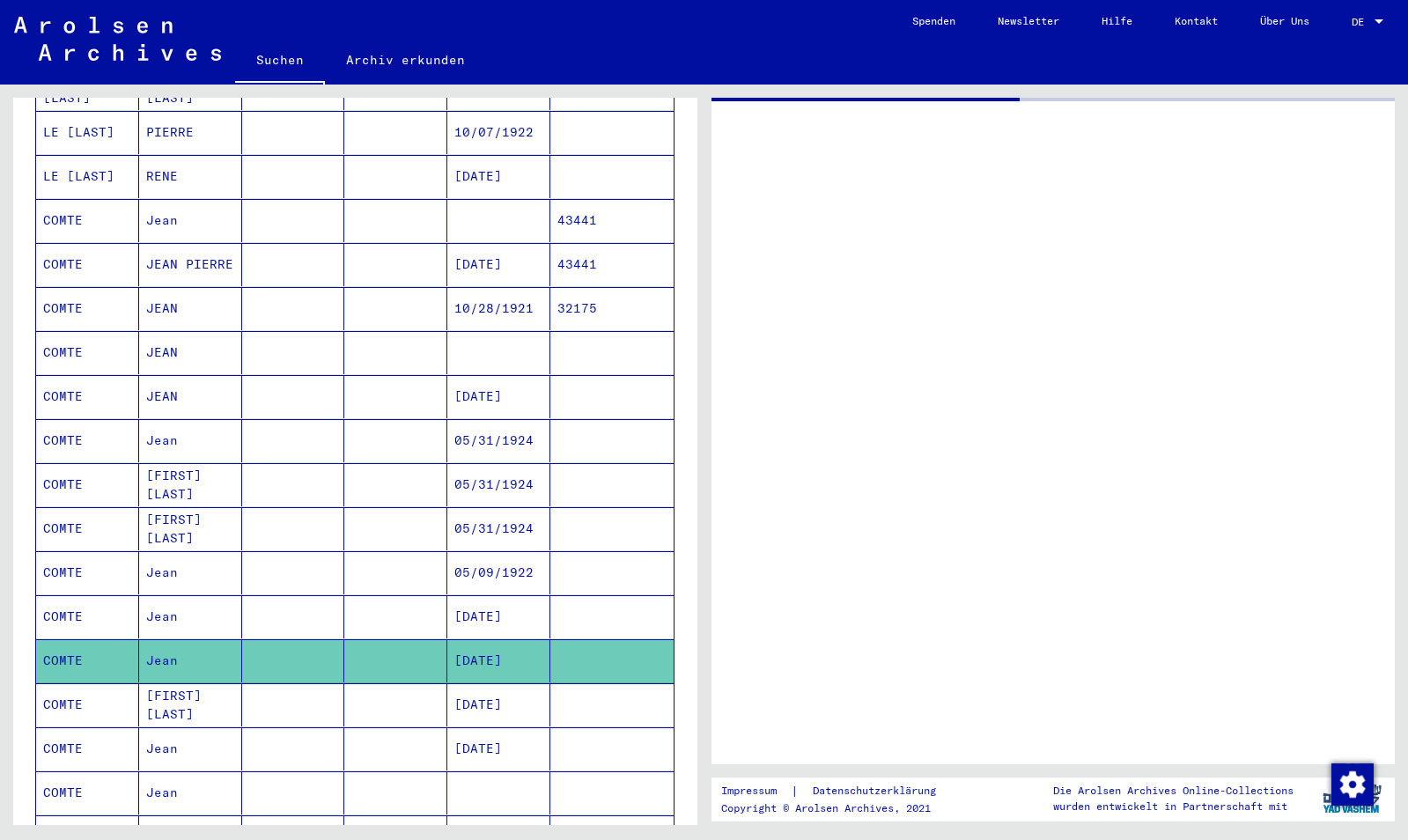 scroll, scrollTop: 445, scrollLeft: 0, axis: vertical 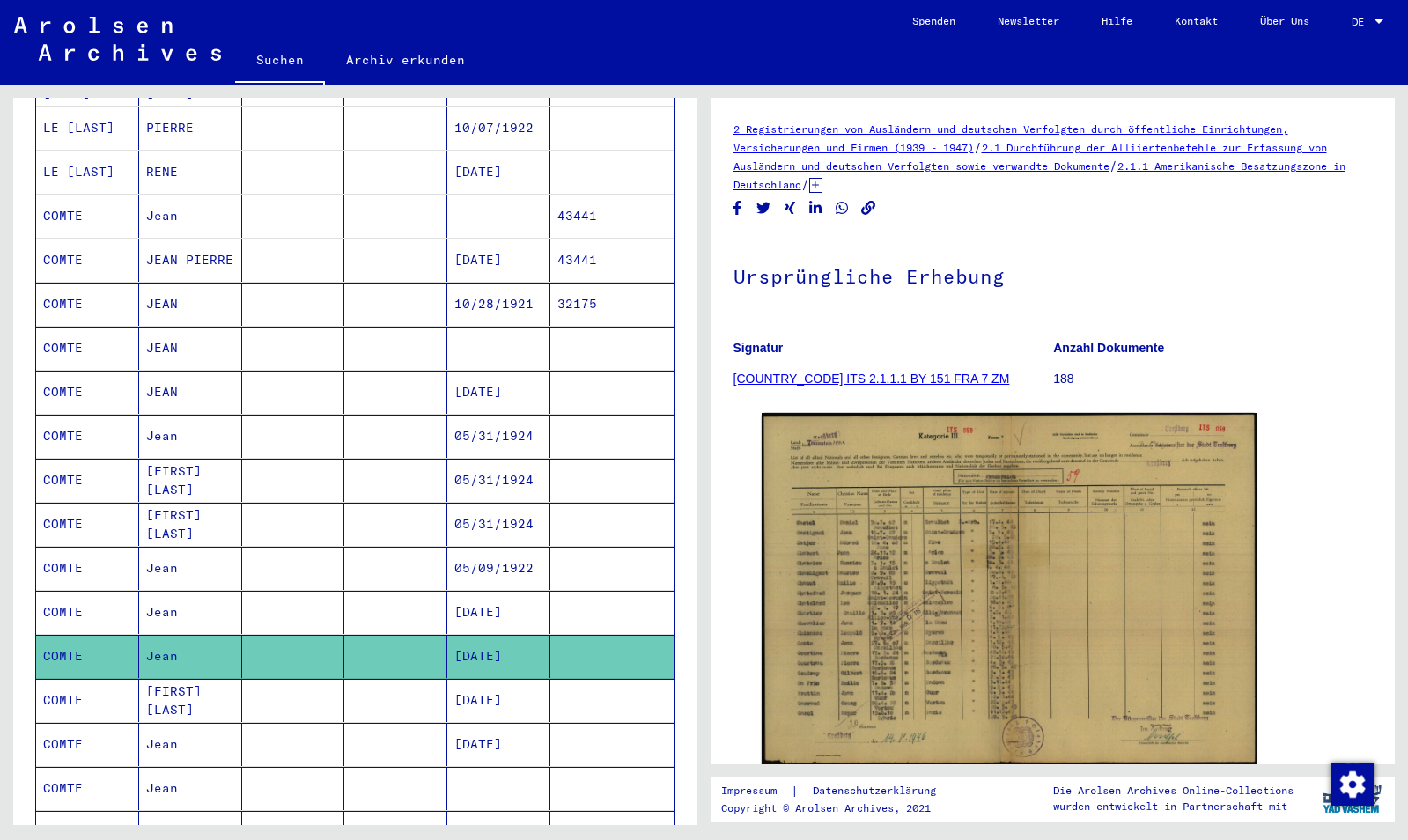click on "[DATE]" at bounding box center (498, 744) 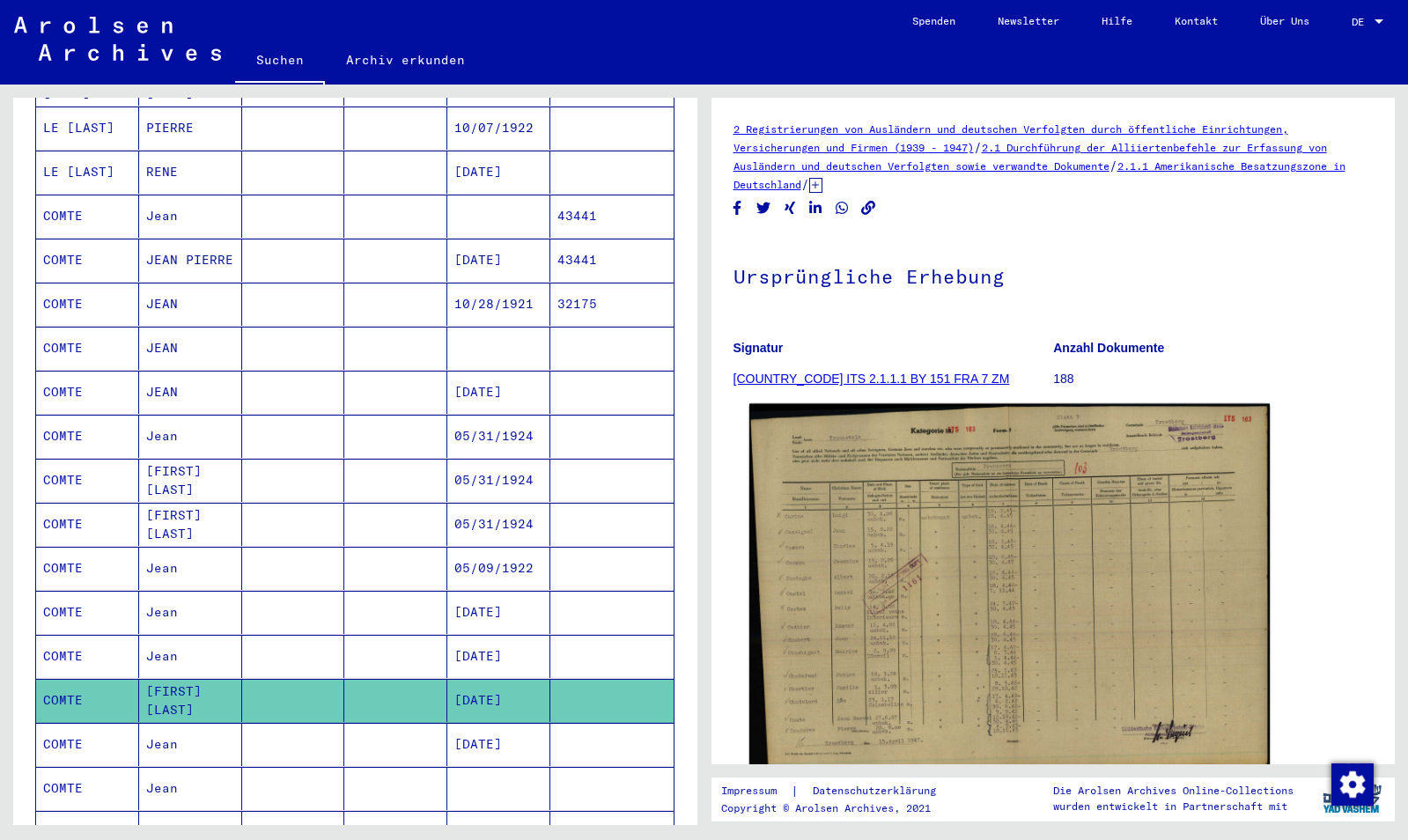 scroll, scrollTop: 0, scrollLeft: 0, axis: both 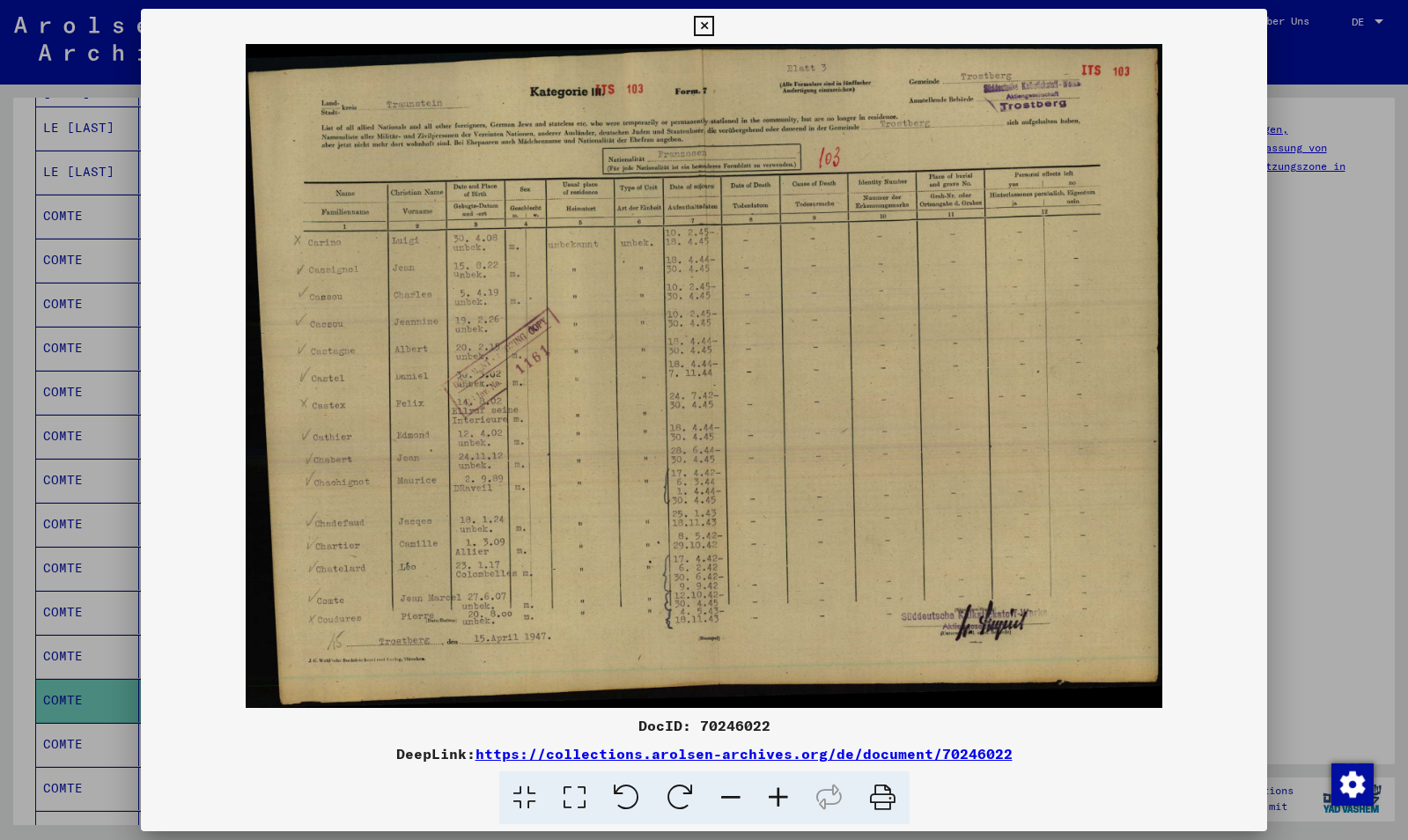 click at bounding box center [778, 798] 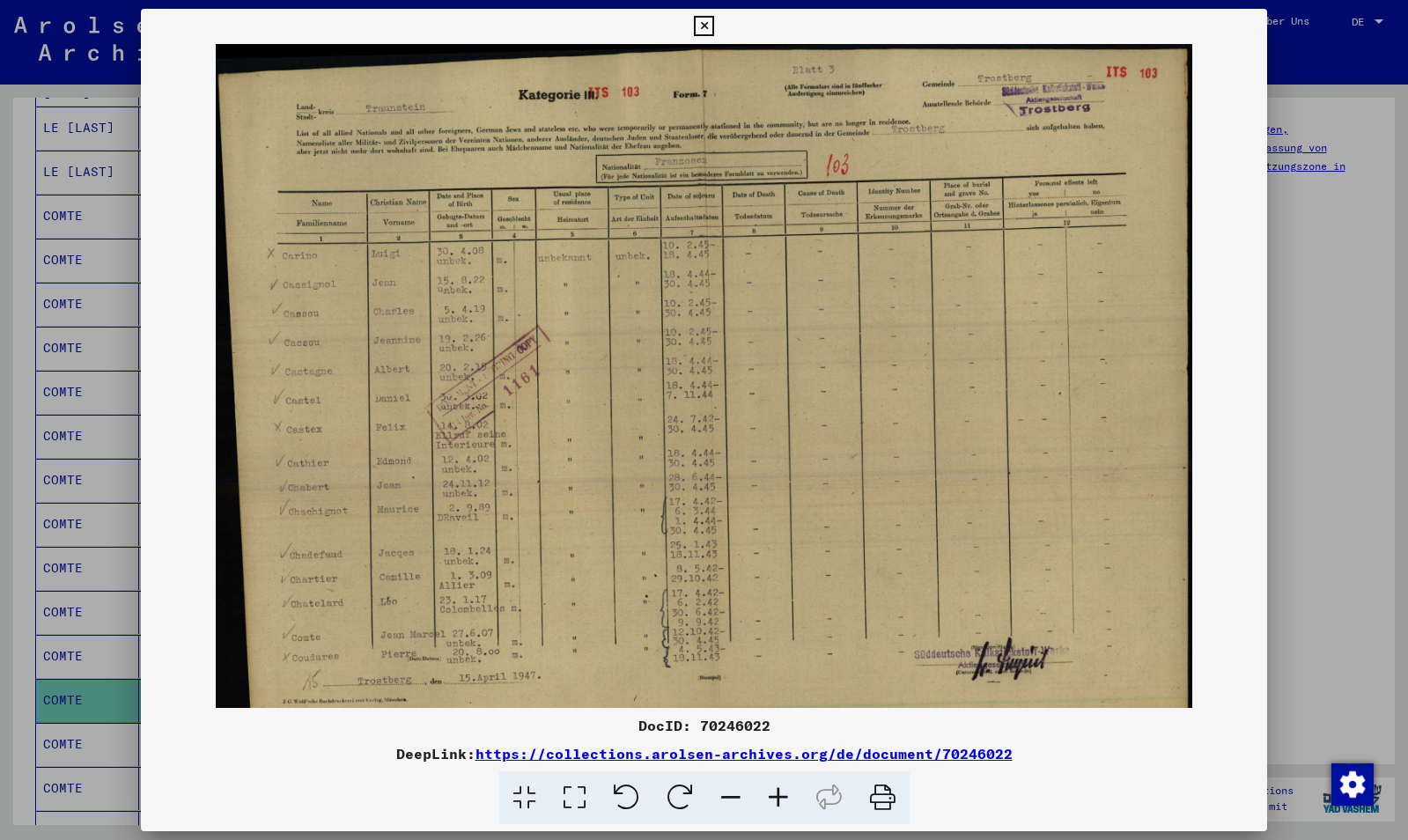 click at bounding box center [778, 798] 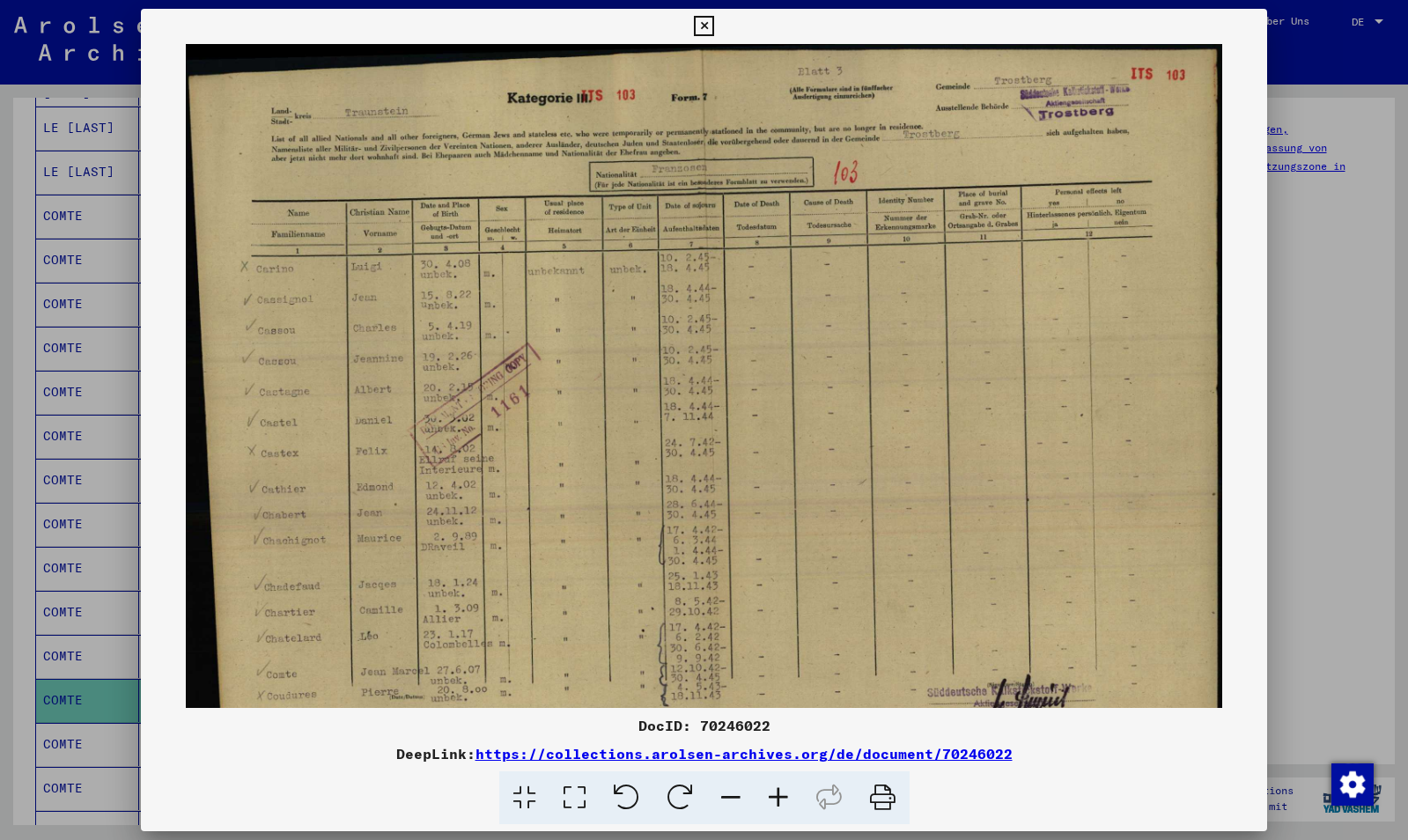 click at bounding box center (778, 798) 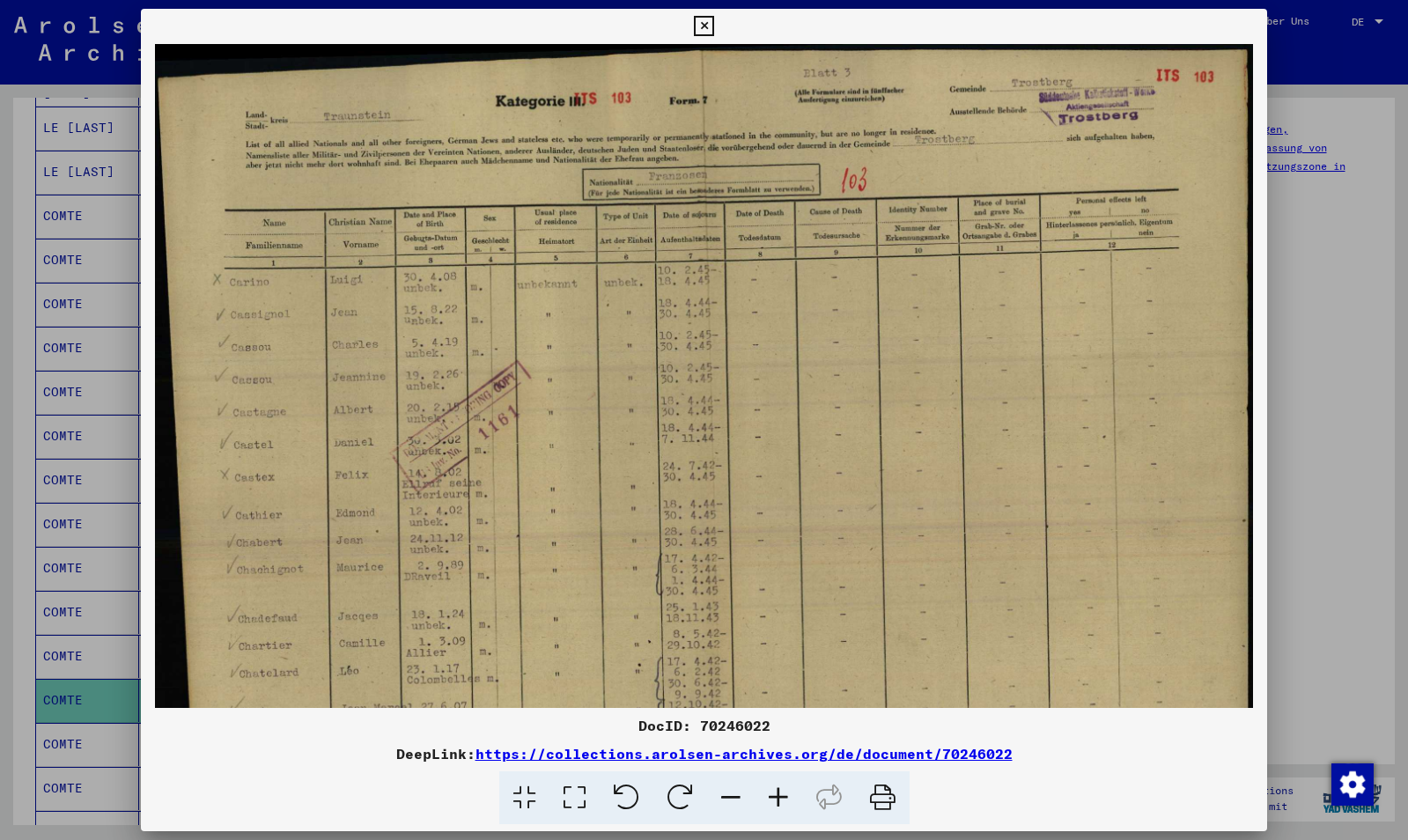 click at bounding box center [778, 798] 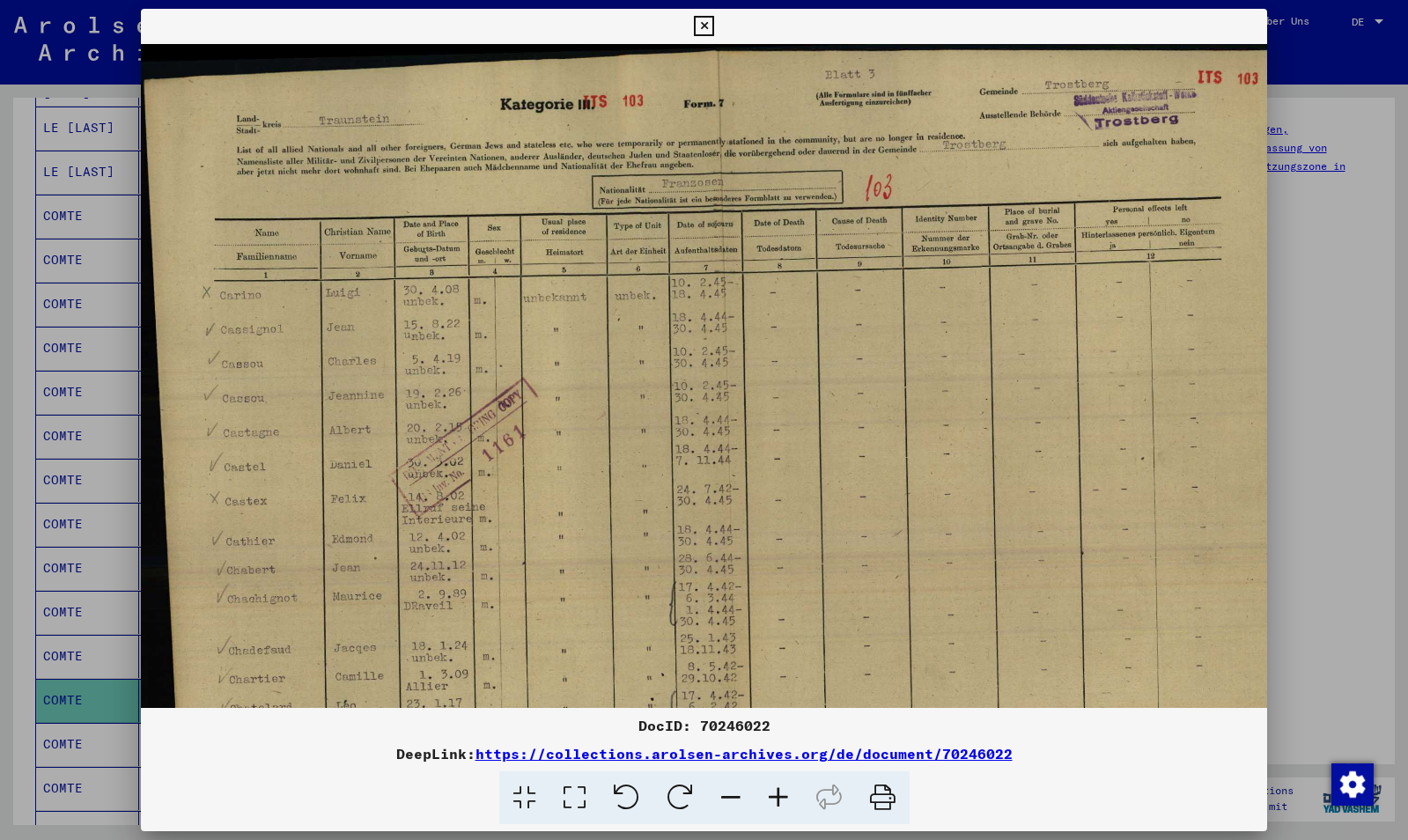 click at bounding box center (778, 798) 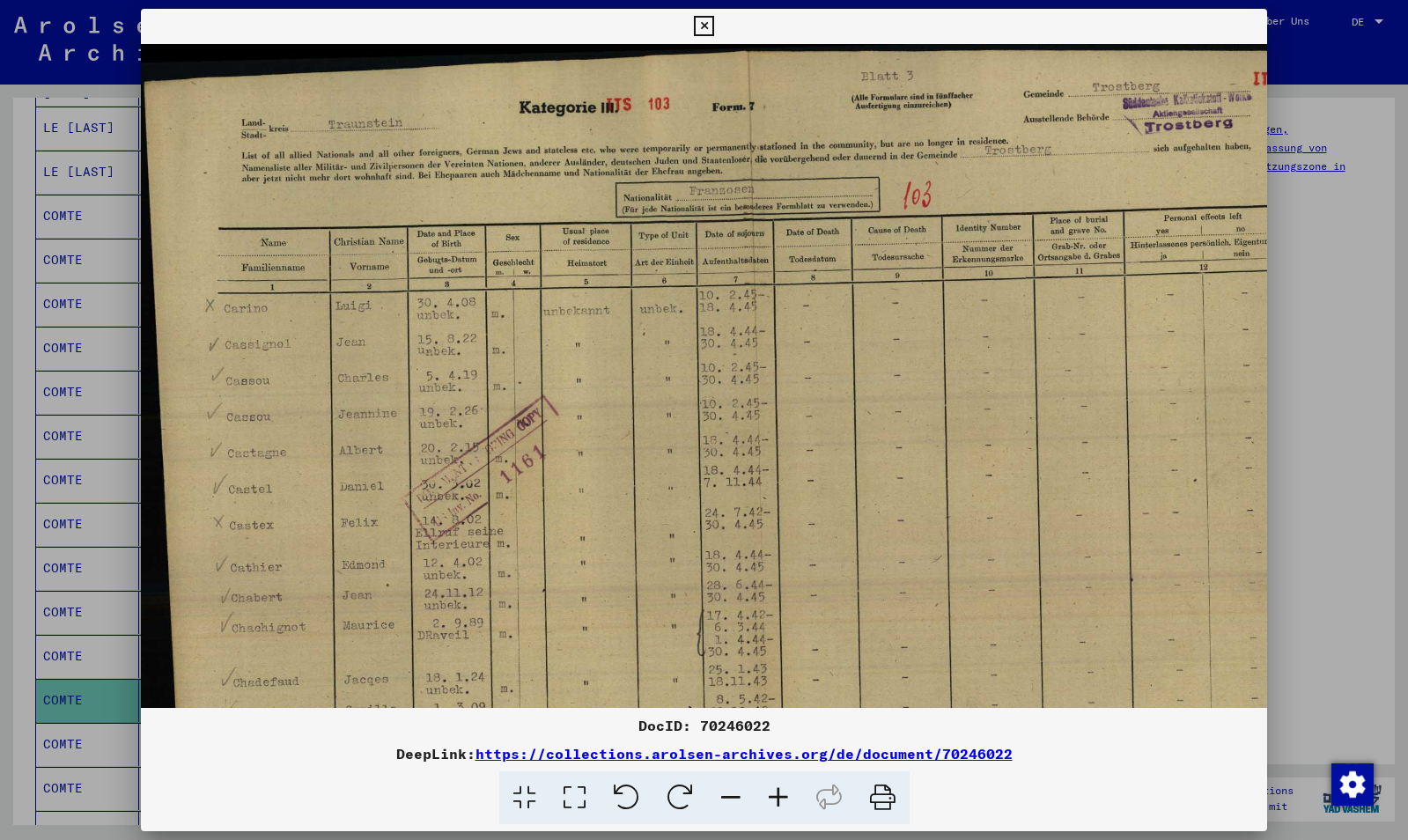 click at bounding box center [778, 798] 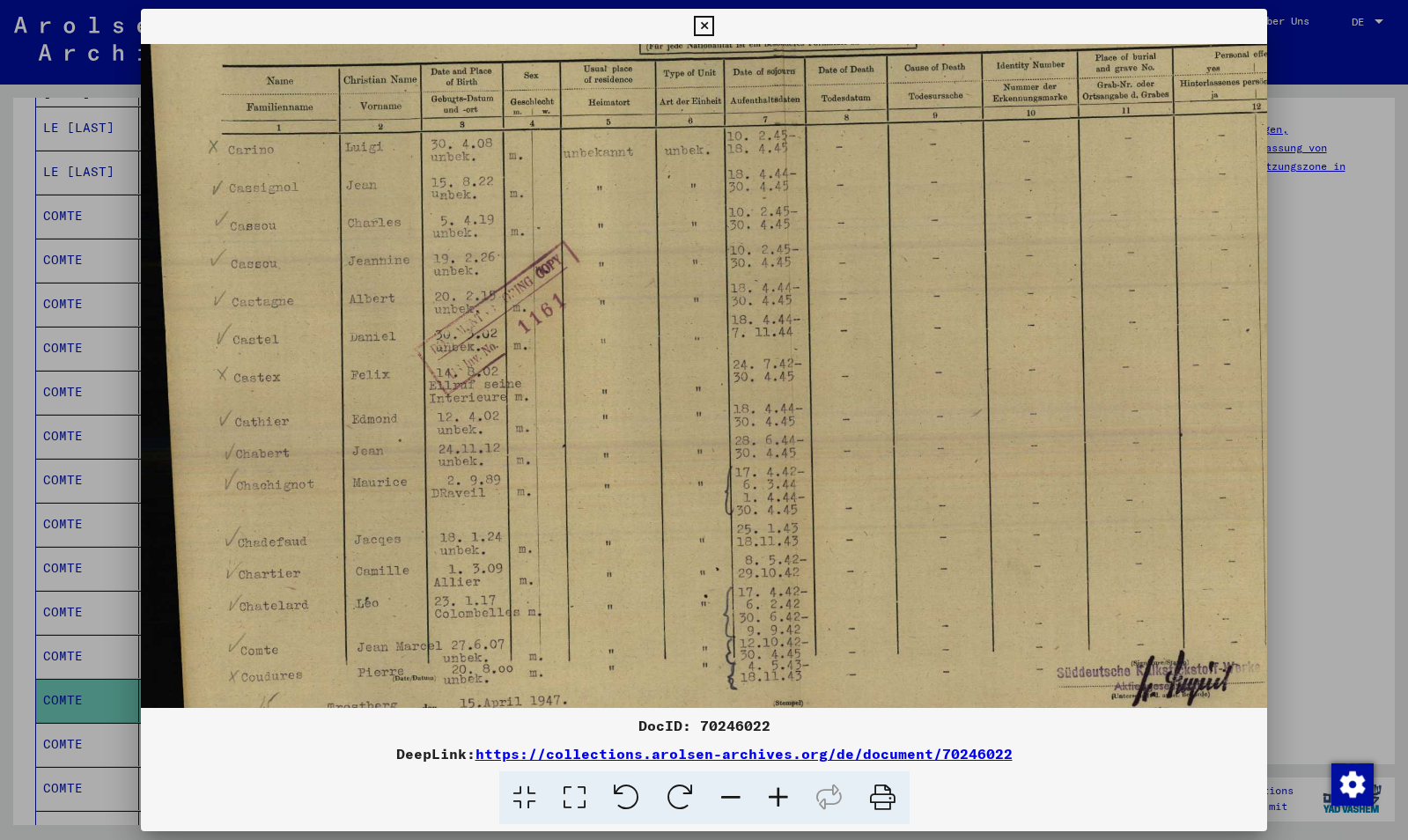 scroll, scrollTop: 177, scrollLeft: 0, axis: vertical 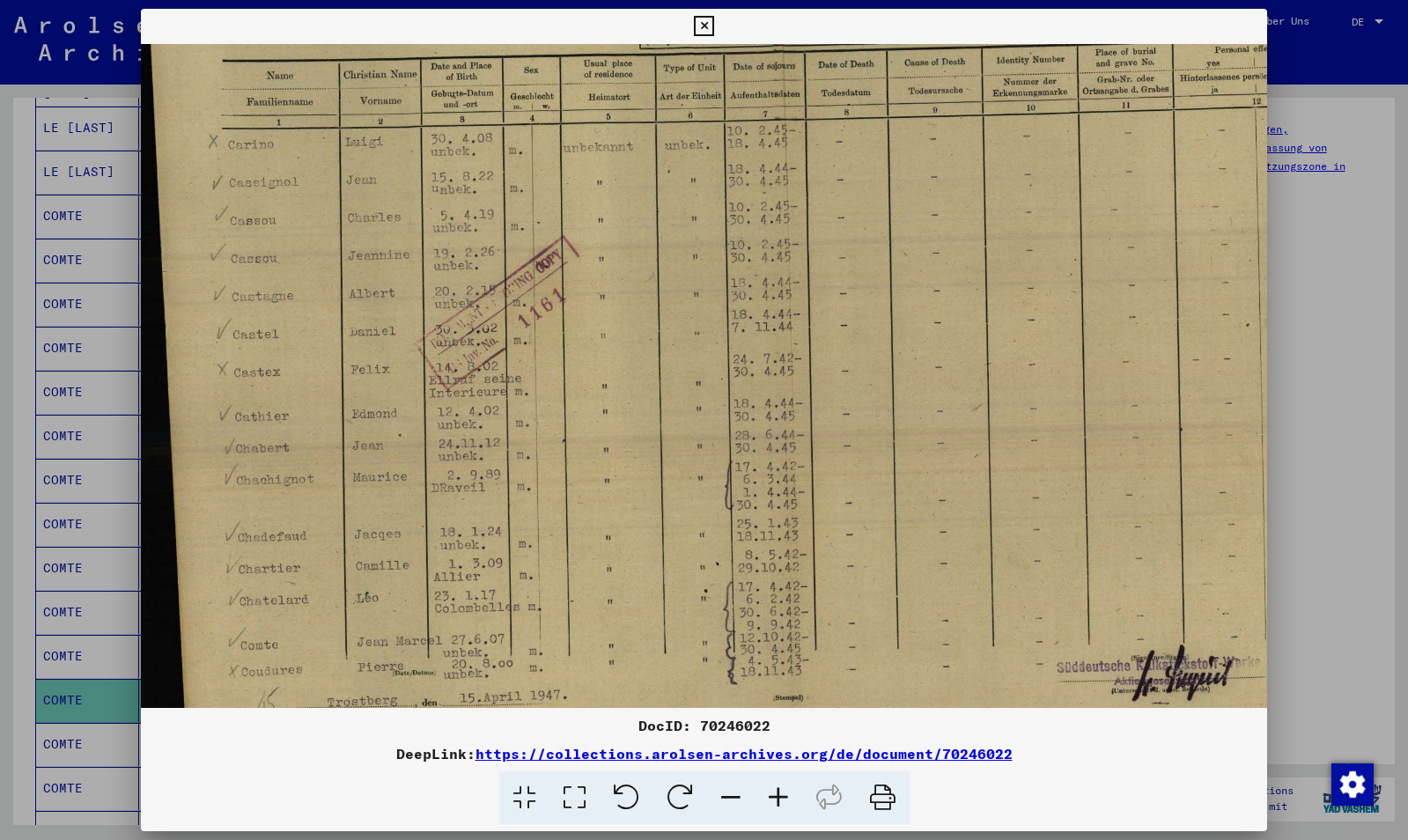 drag, startPoint x: 544, startPoint y: 604, endPoint x: 553, endPoint y: 427, distance: 177.2287 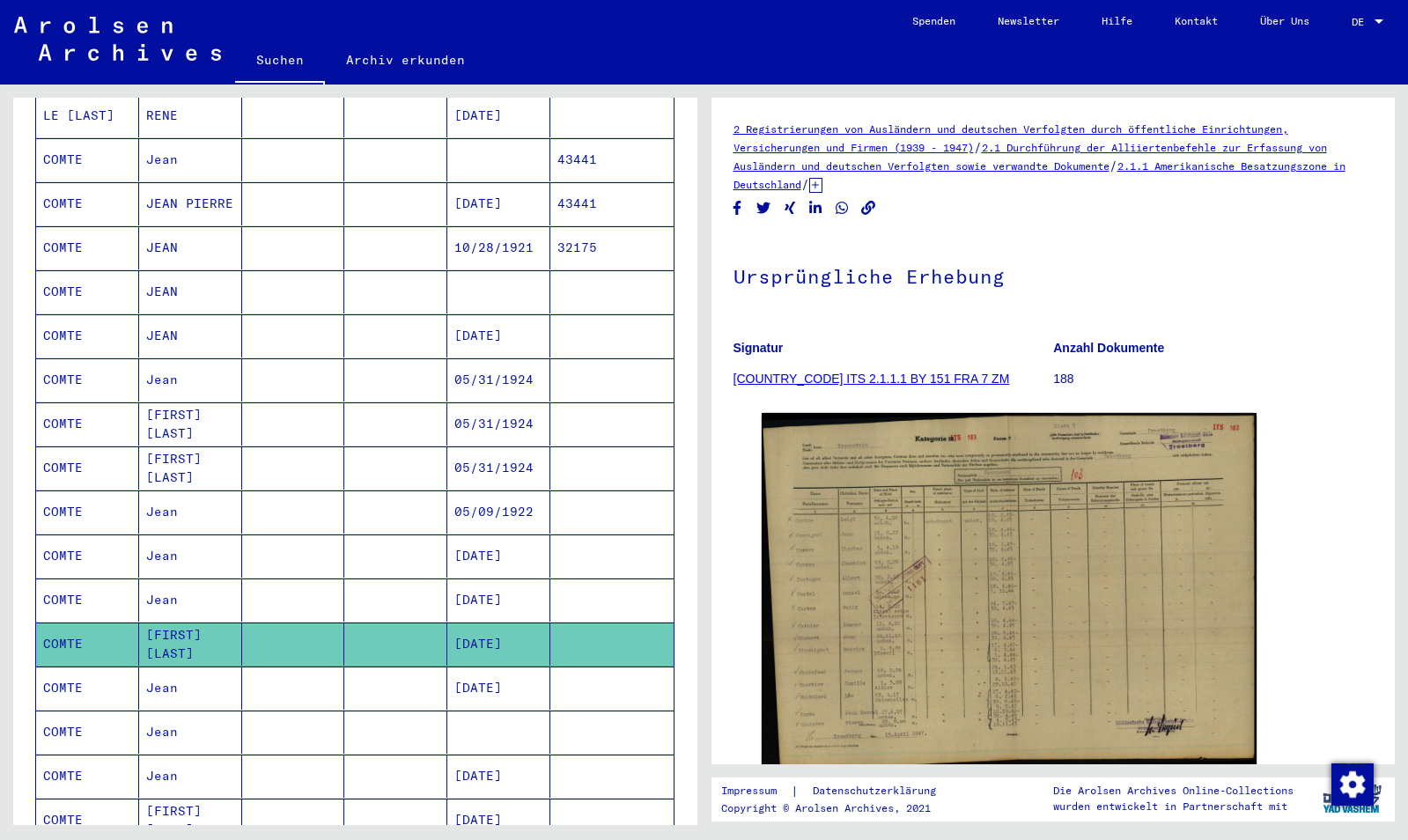scroll, scrollTop: 533, scrollLeft: 0, axis: vertical 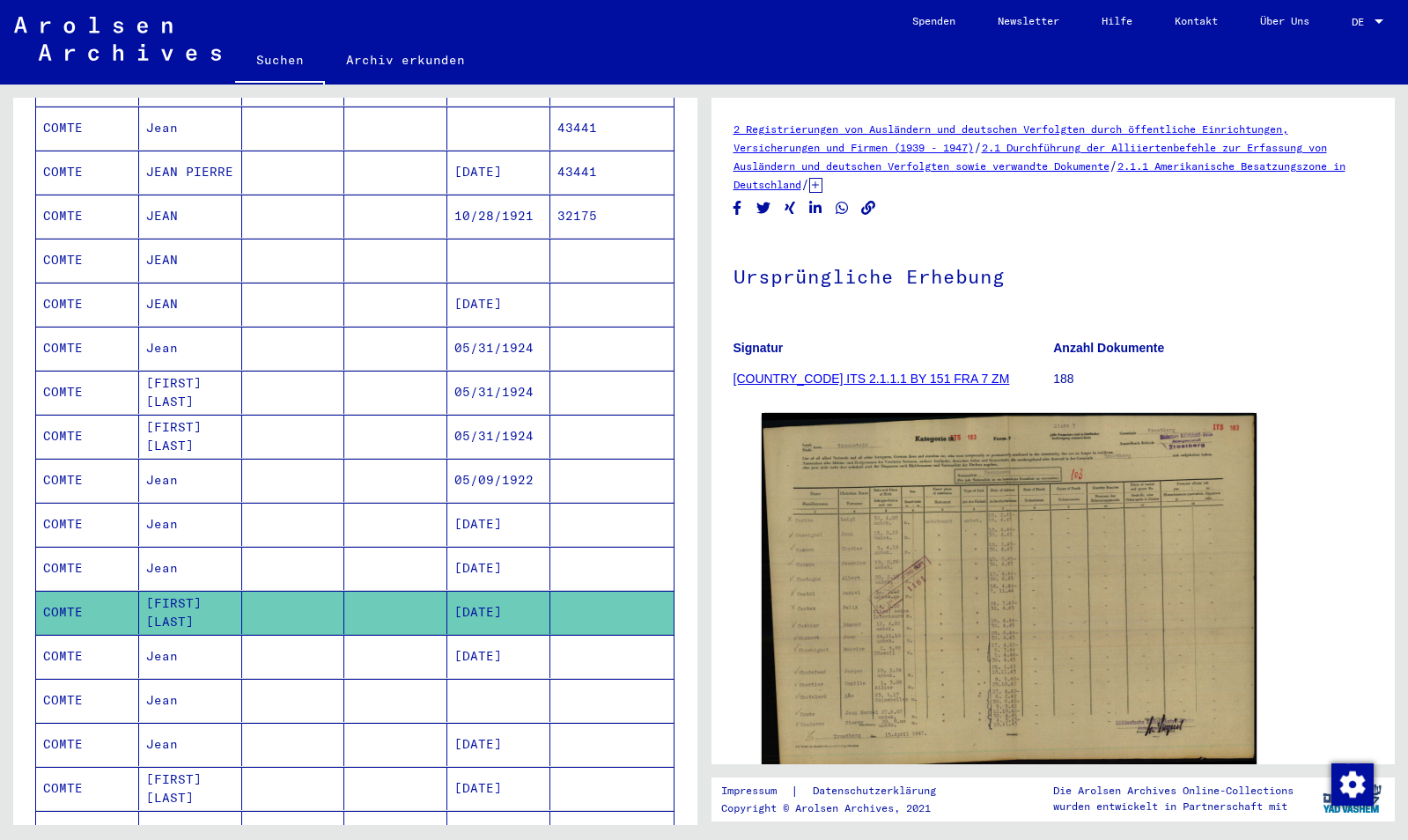 click on "[DATE]" at bounding box center [498, 700] 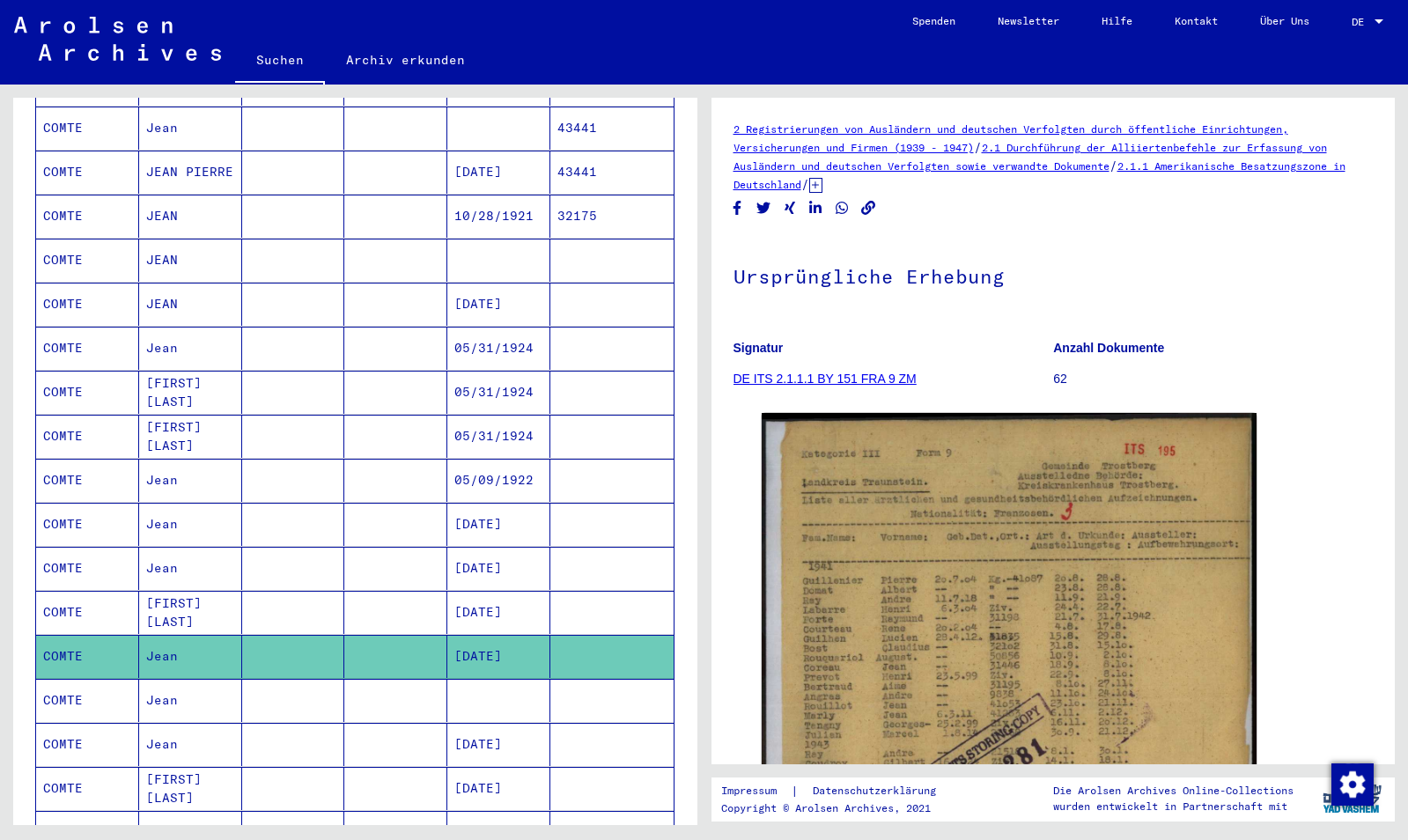 scroll, scrollTop: 0, scrollLeft: 0, axis: both 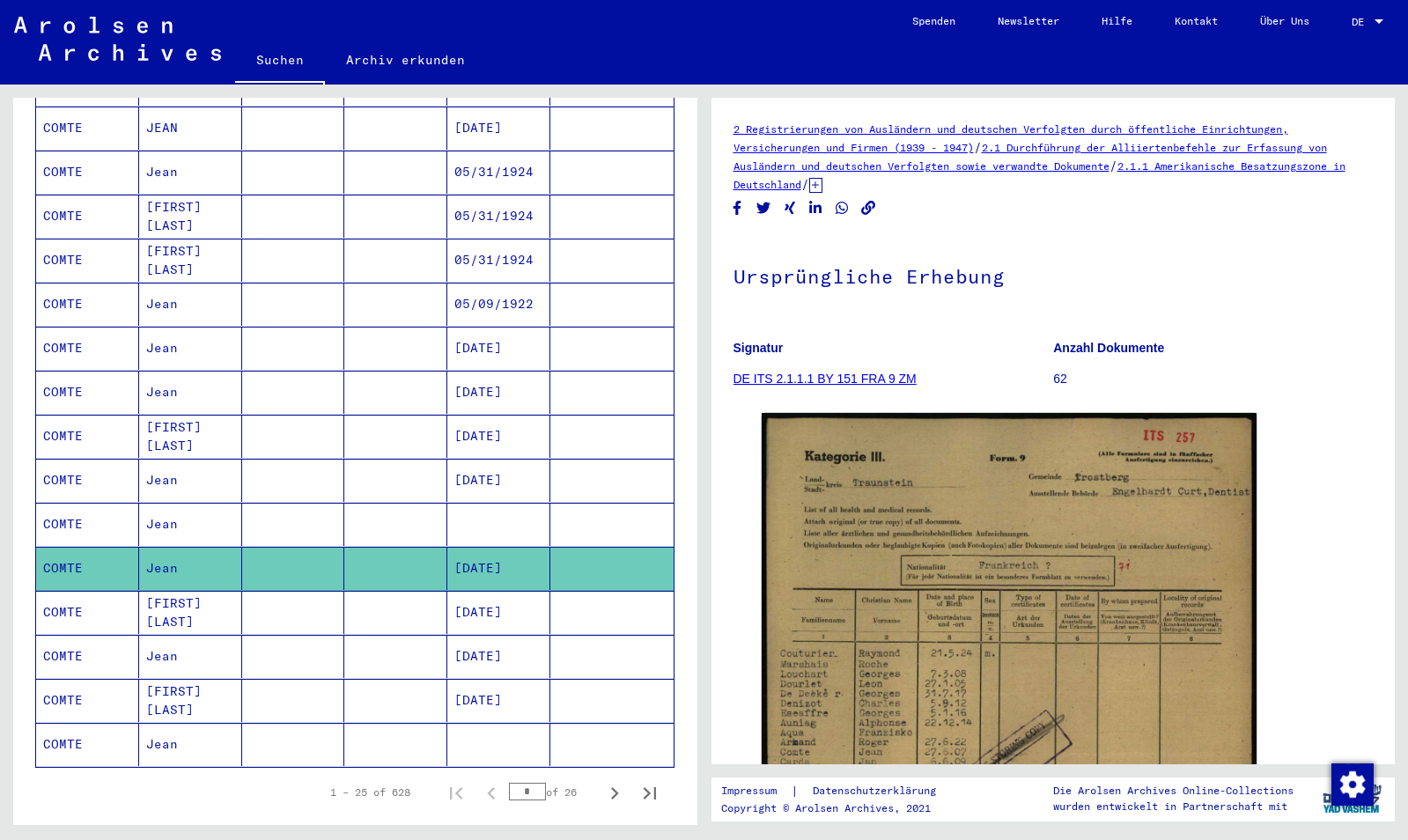 click on "[DATE]" at bounding box center (498, 656) 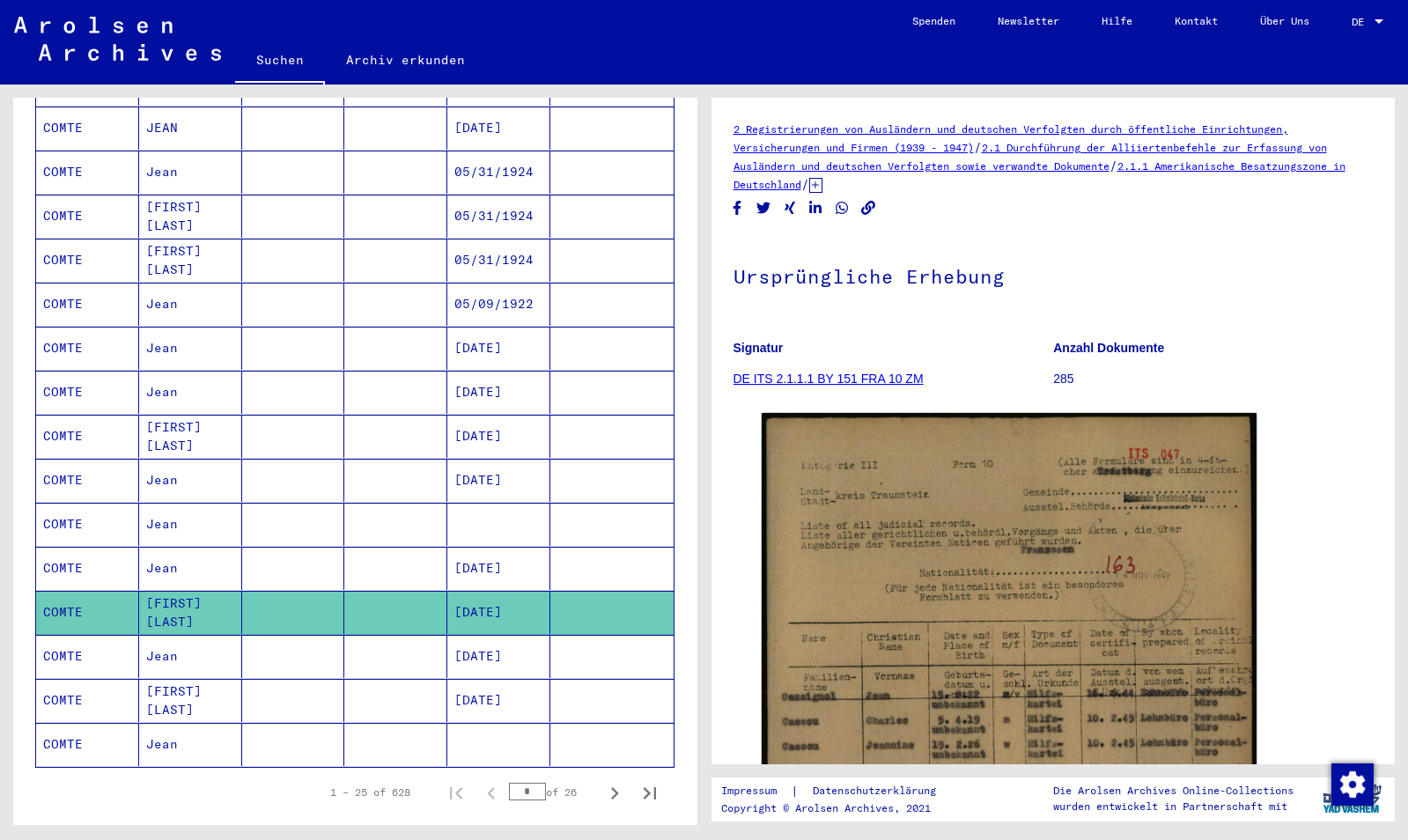 scroll, scrollTop: 0, scrollLeft: 0, axis: both 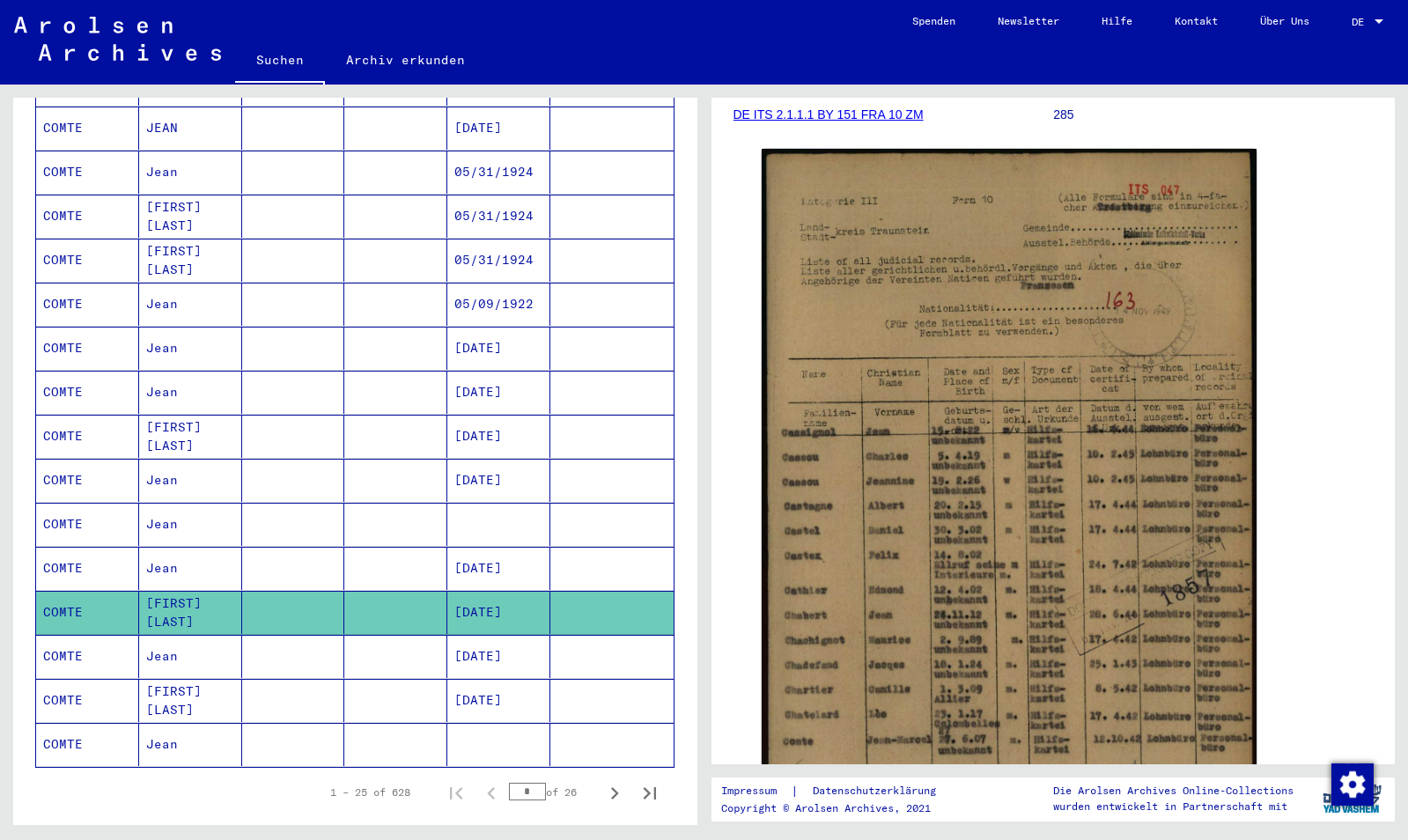 click on "[DATE]" at bounding box center [498, 700] 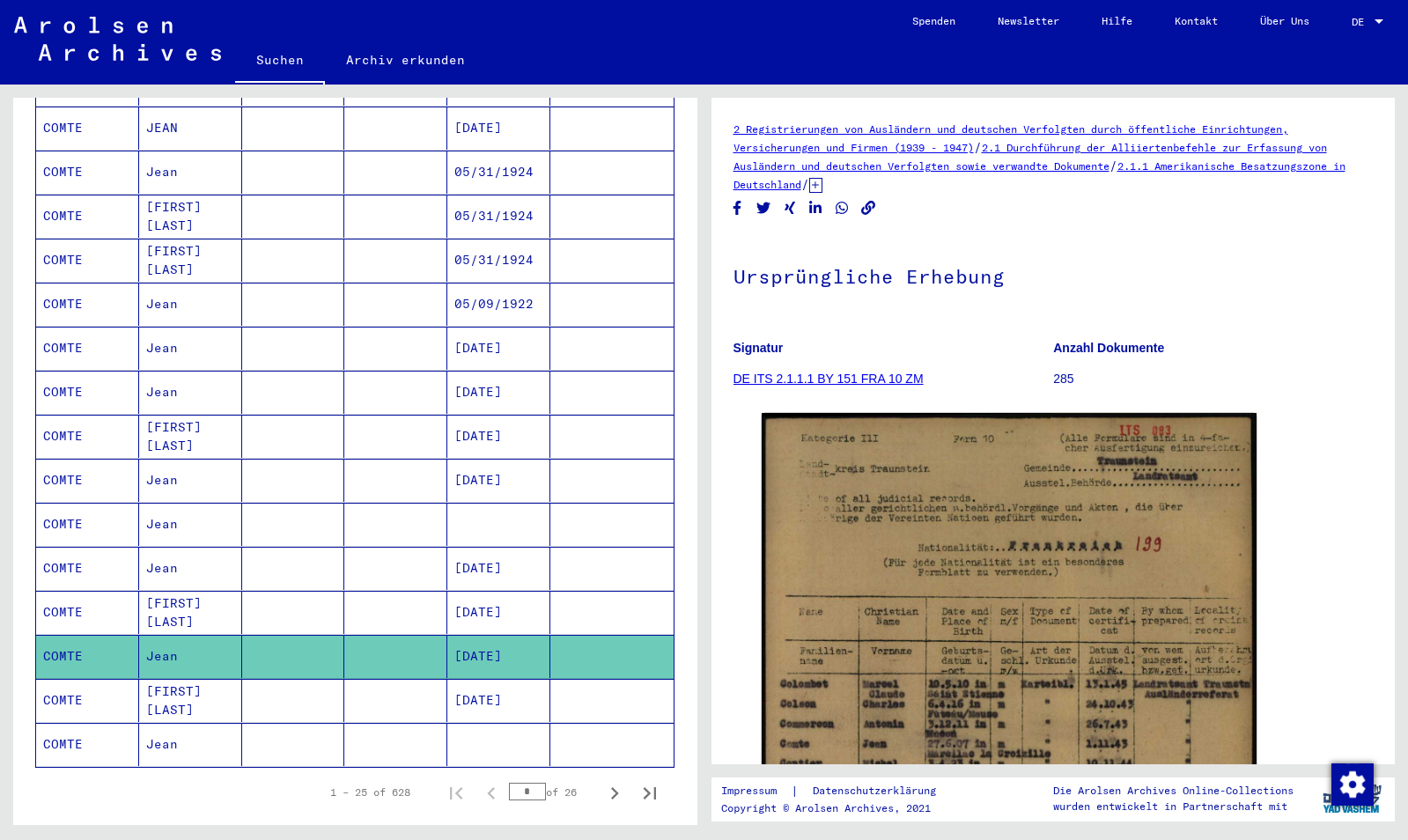 scroll, scrollTop: 0, scrollLeft: 0, axis: both 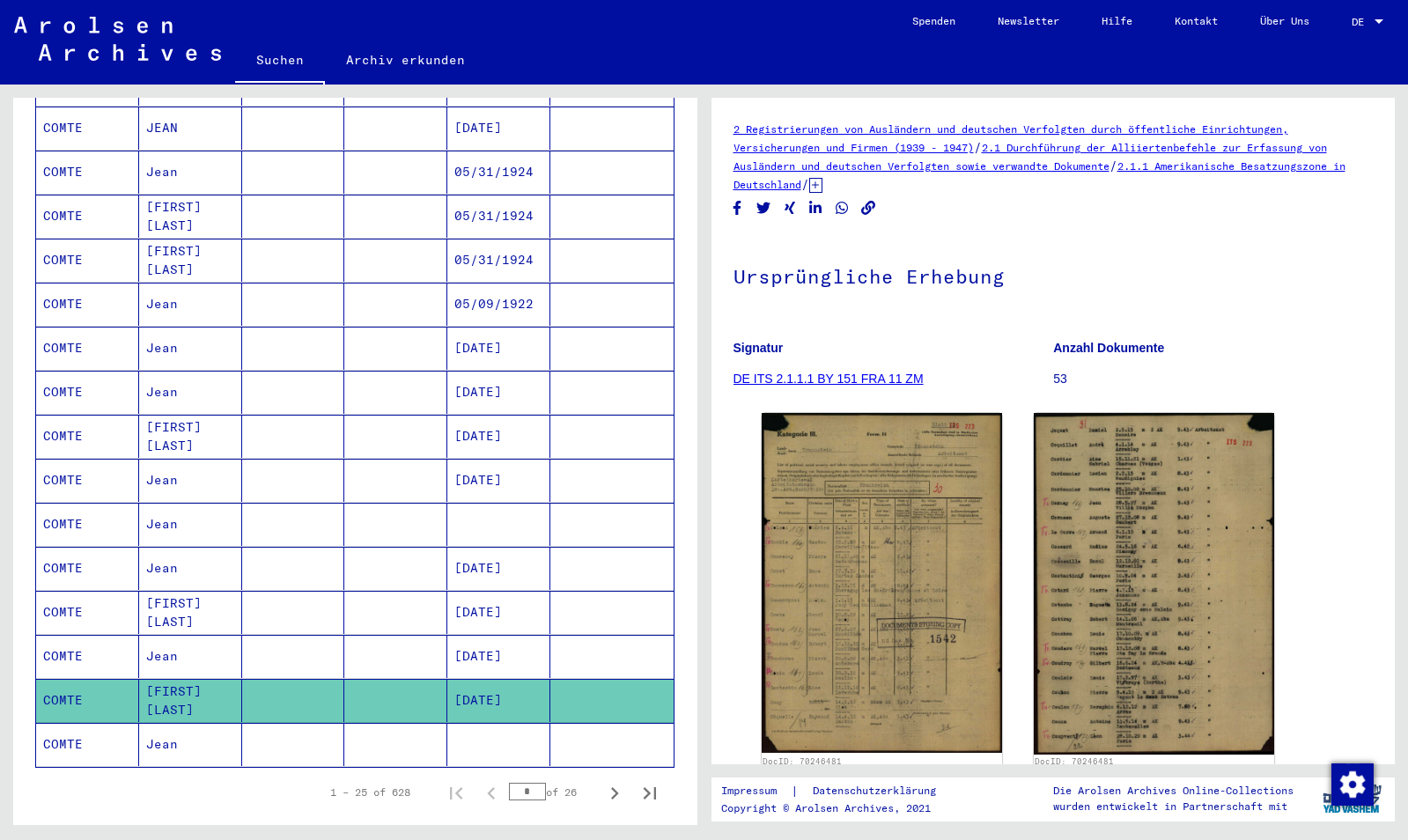 click 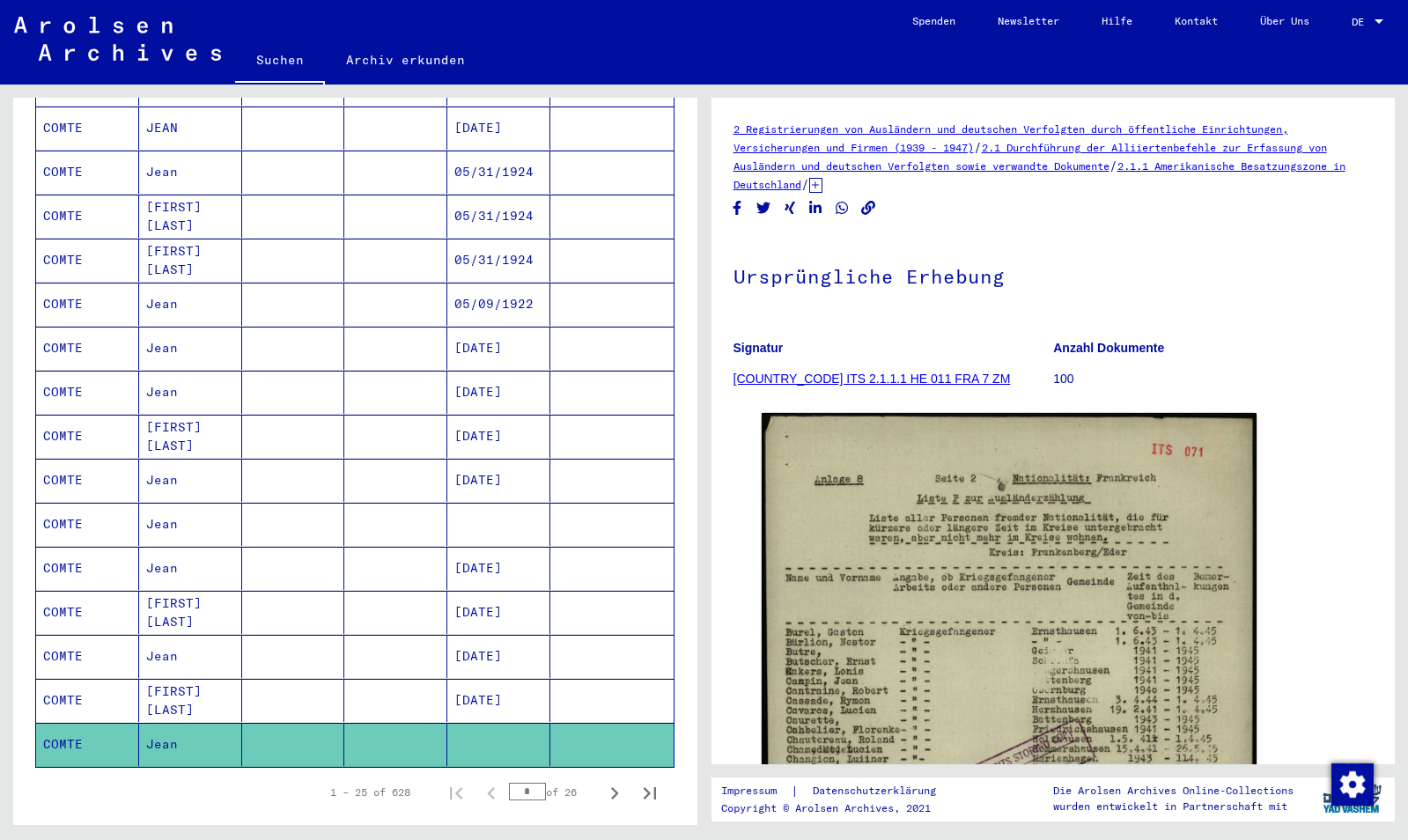 scroll, scrollTop: 0, scrollLeft: 0, axis: both 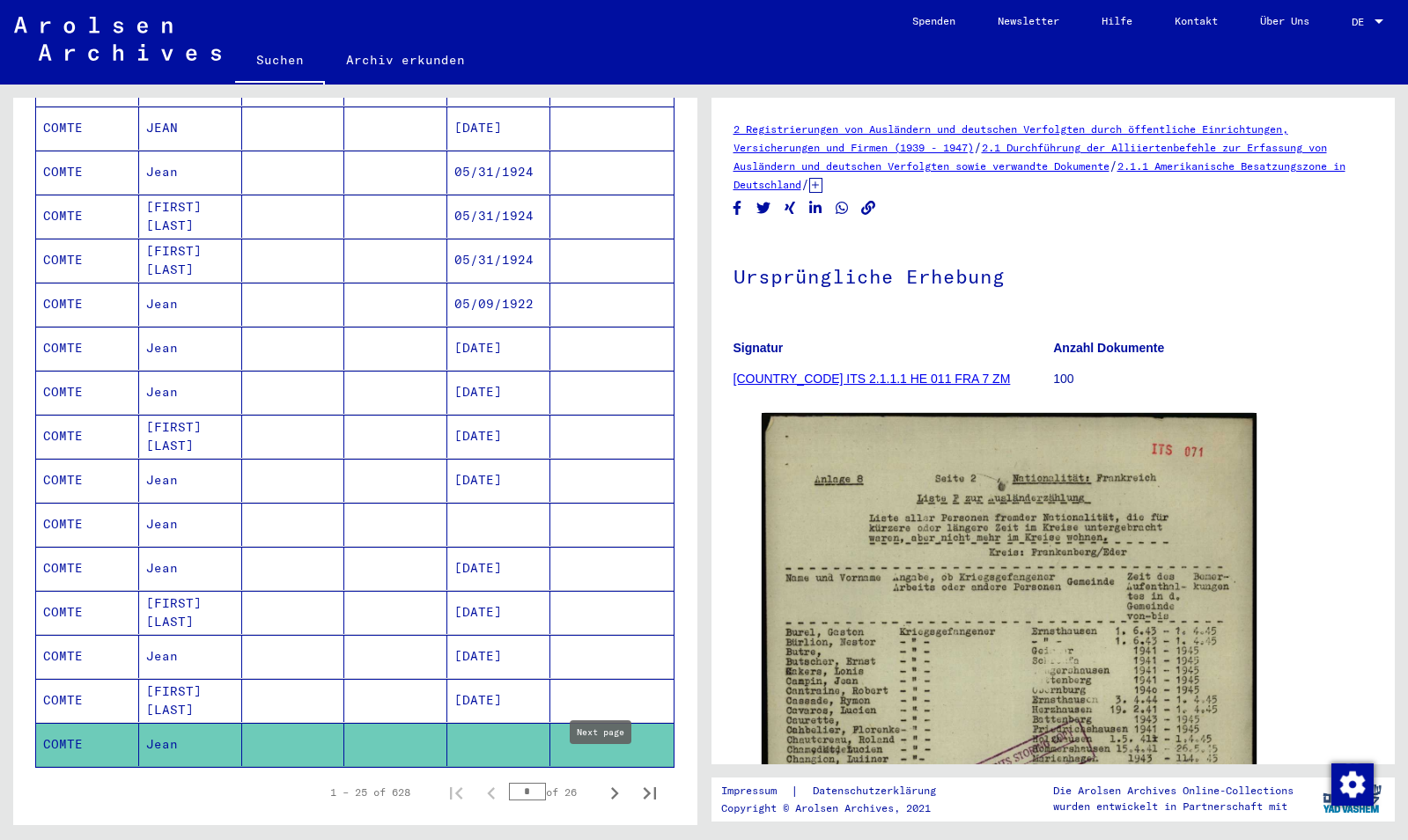 click 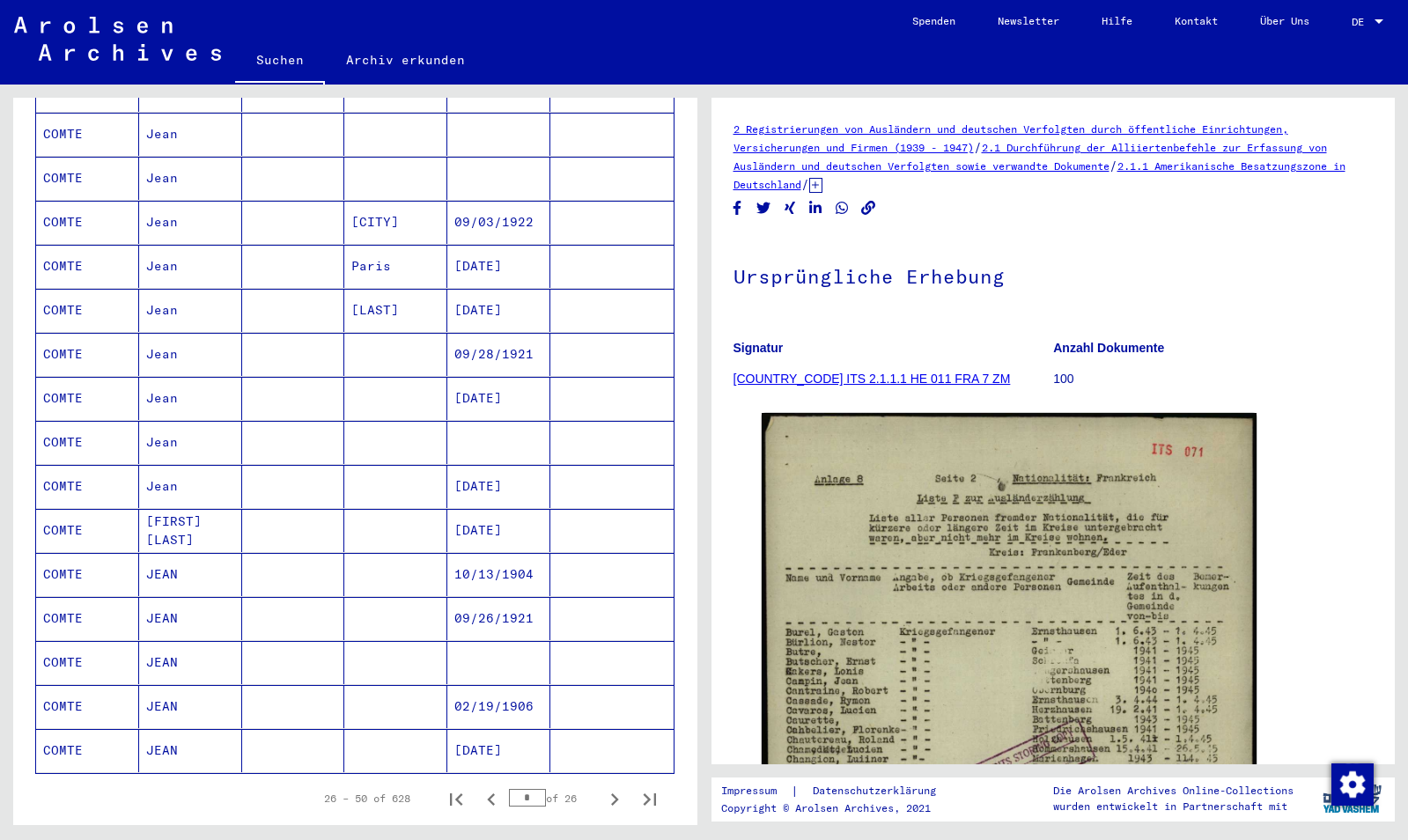 scroll, scrollTop: 704, scrollLeft: 0, axis: vertical 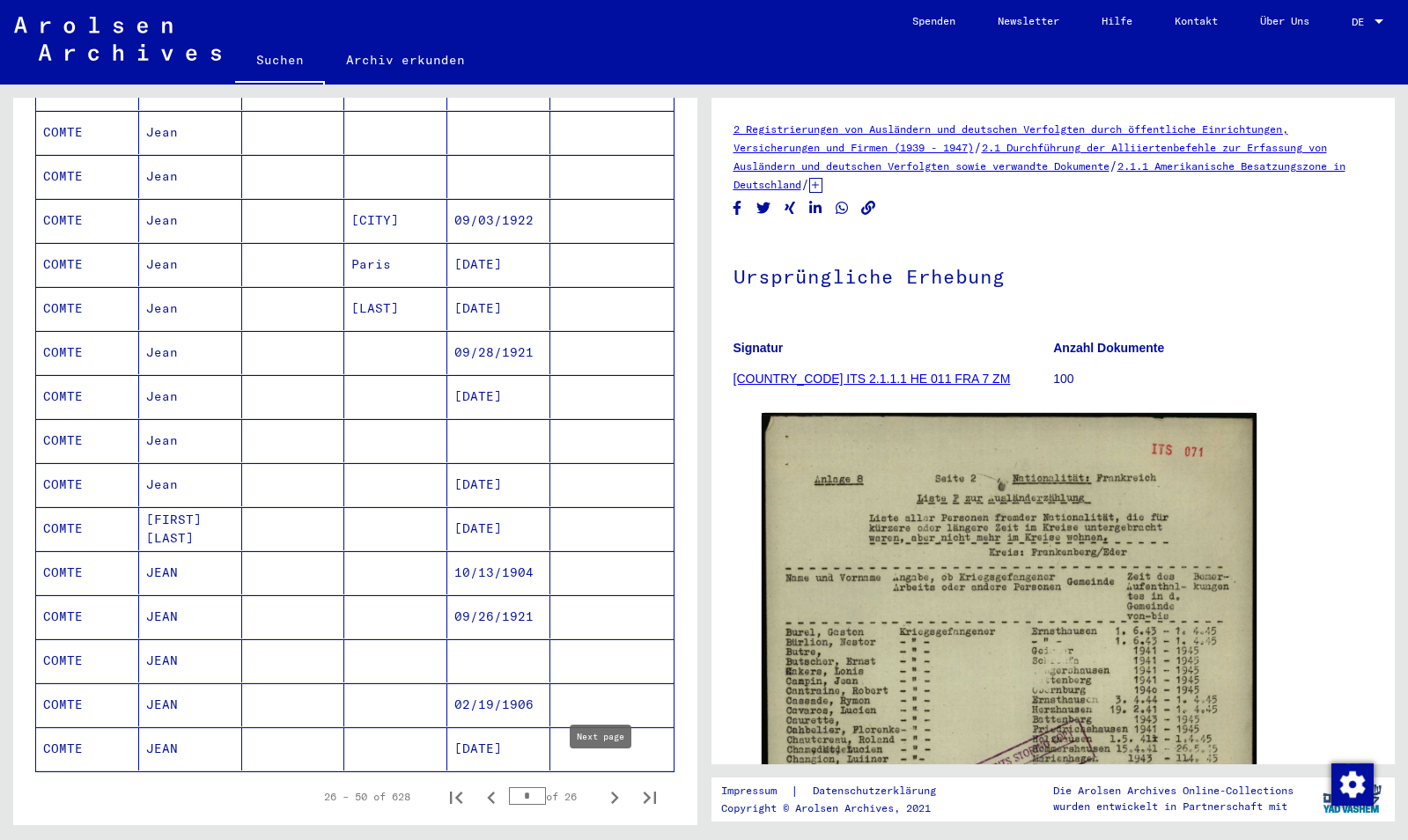 click 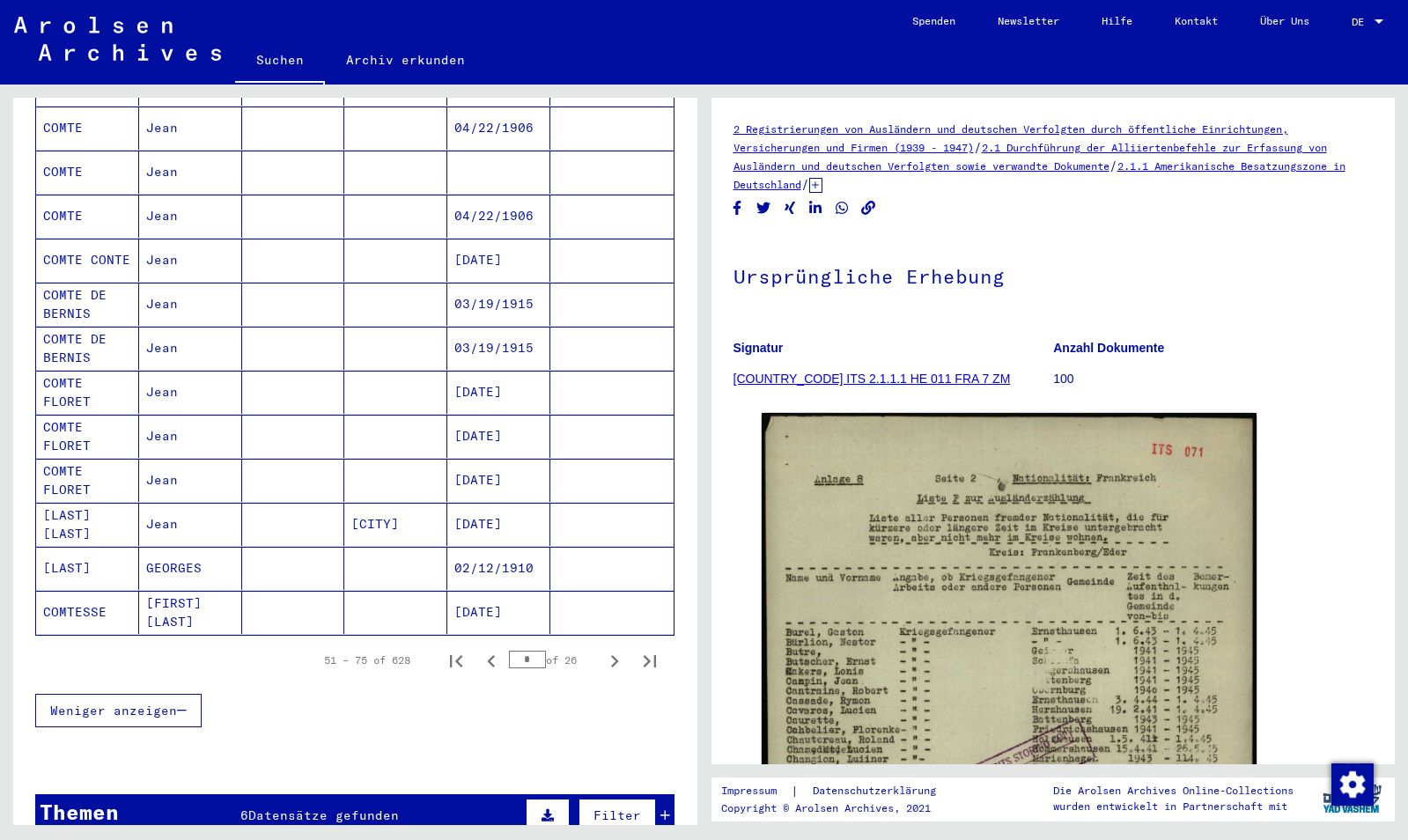 scroll, scrollTop: 881, scrollLeft: 0, axis: vertical 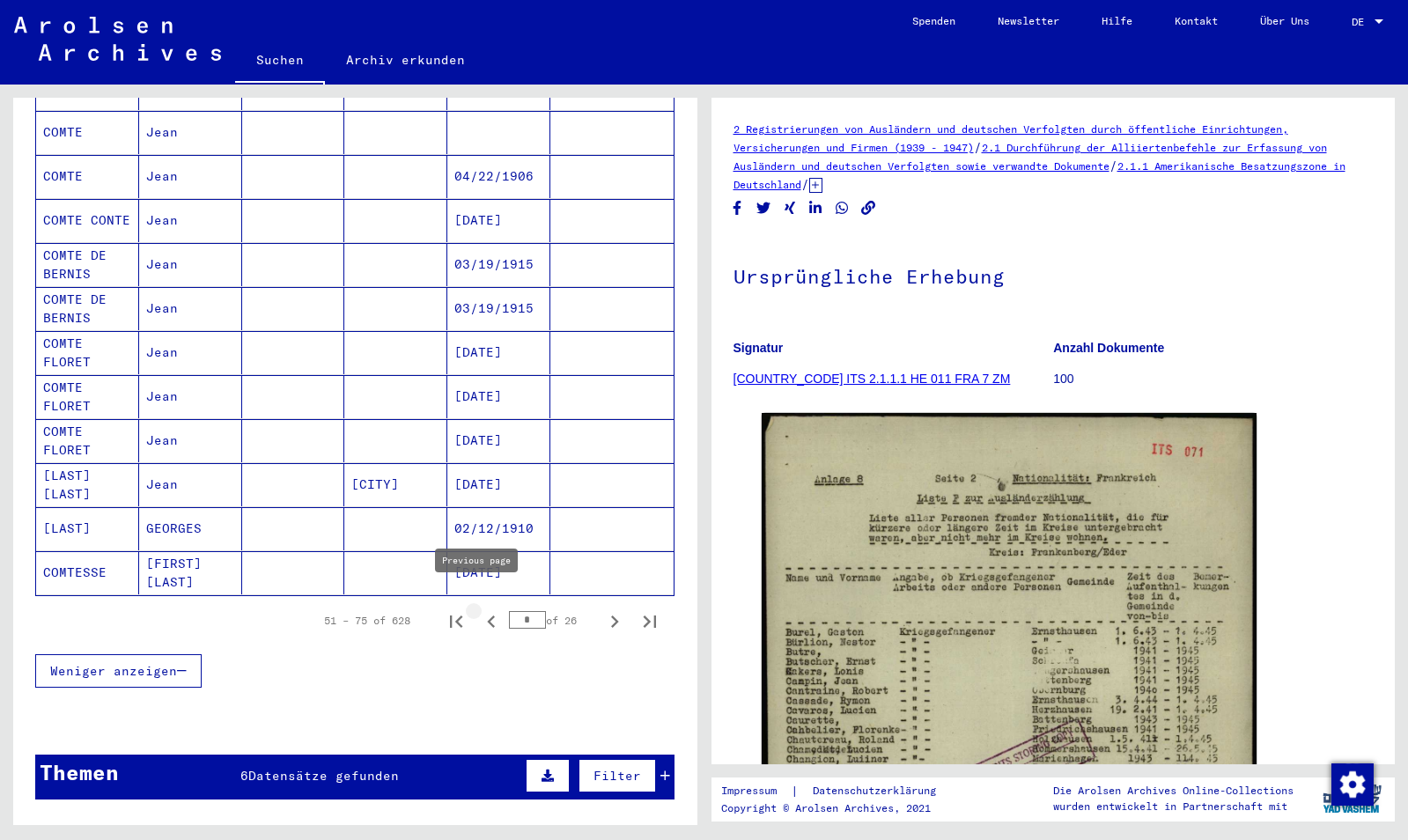 click 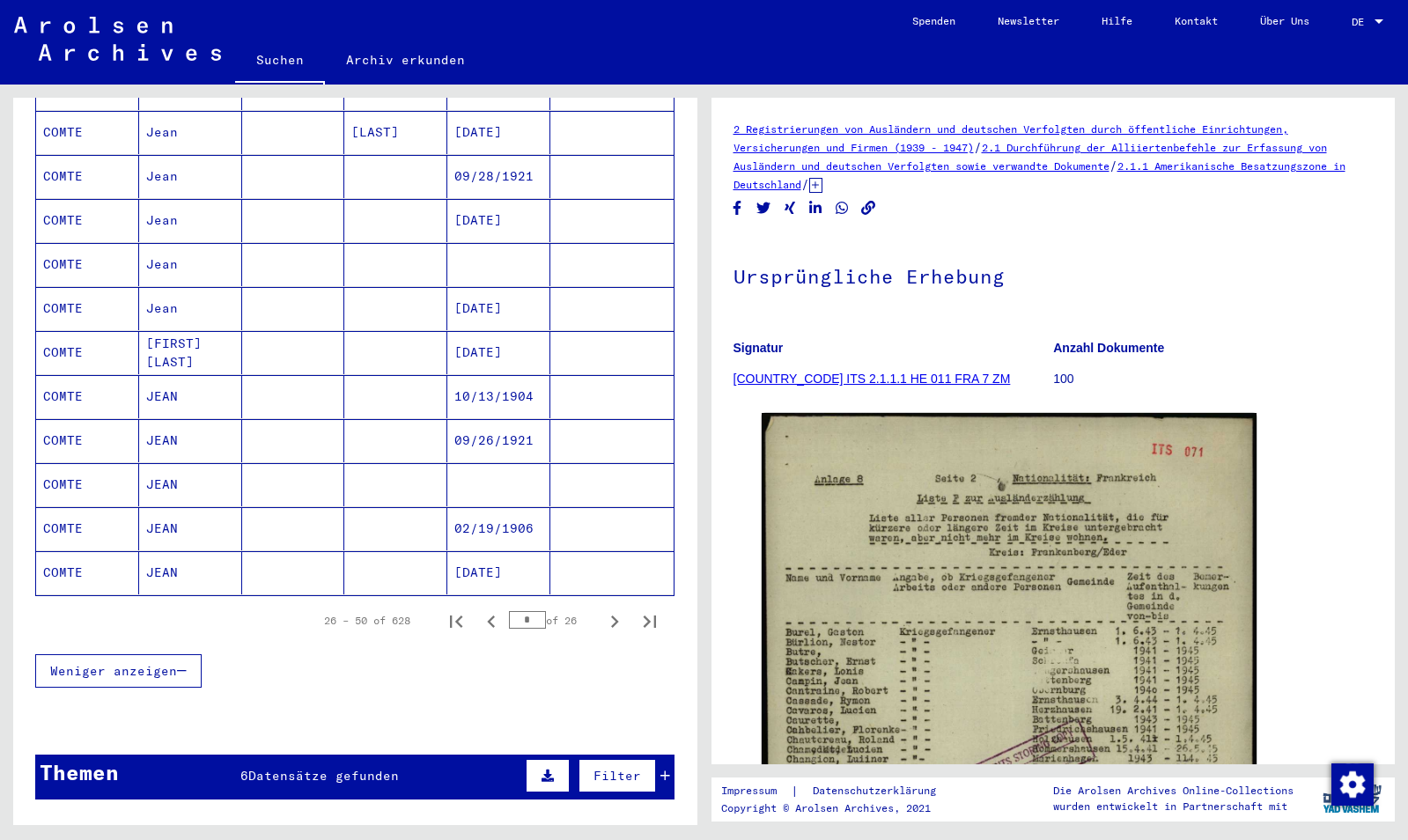 click 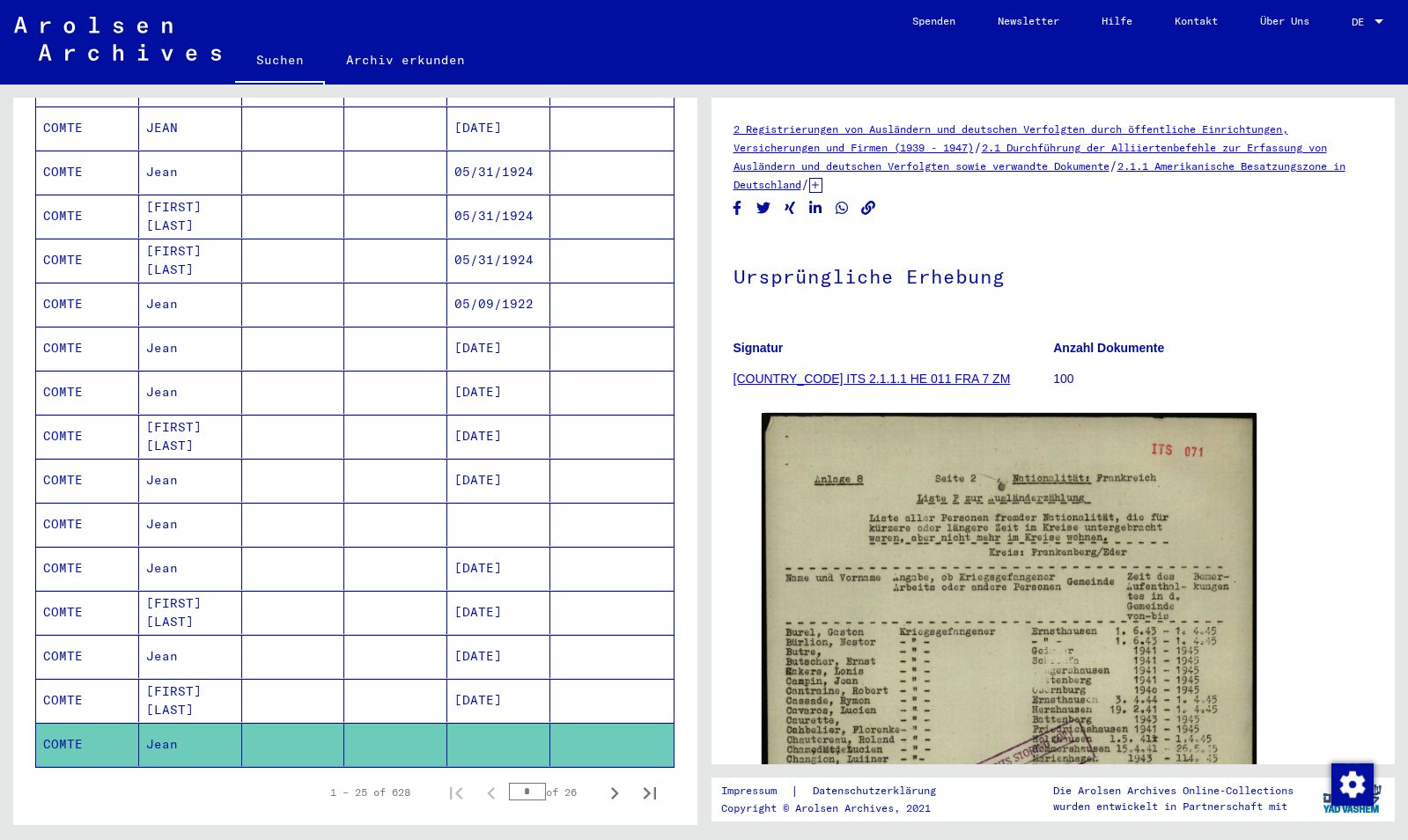 scroll, scrollTop: 704, scrollLeft: 0, axis: vertical 